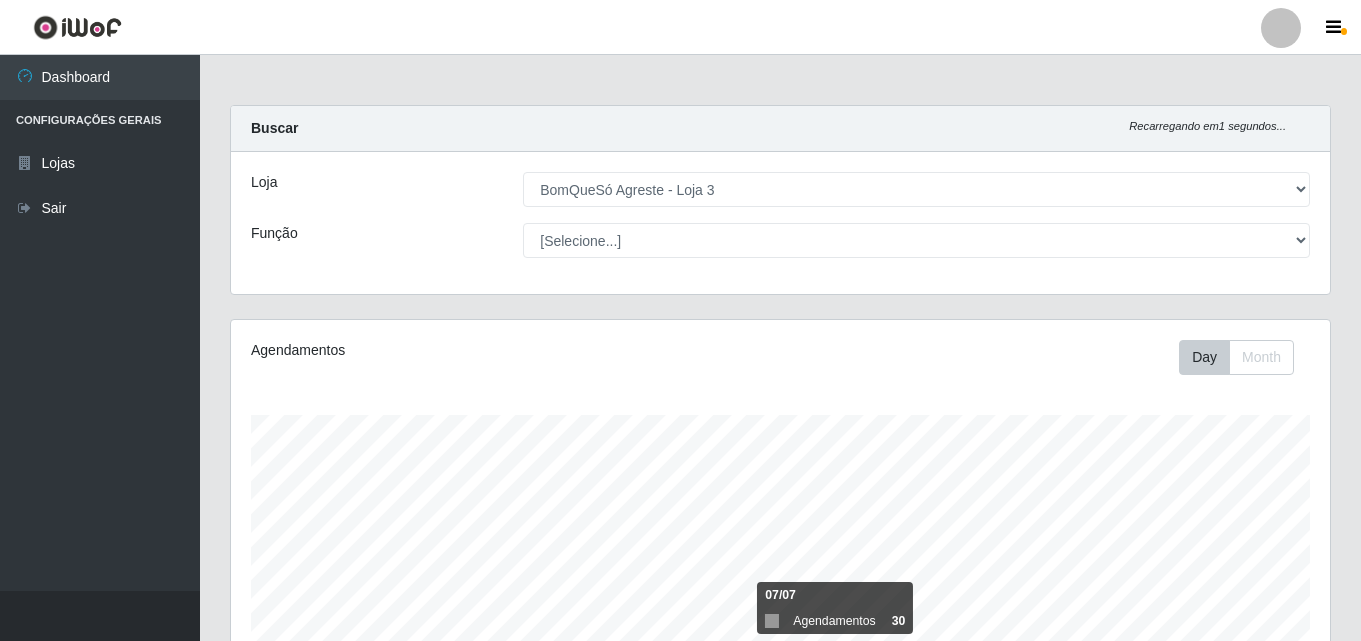 select on "215" 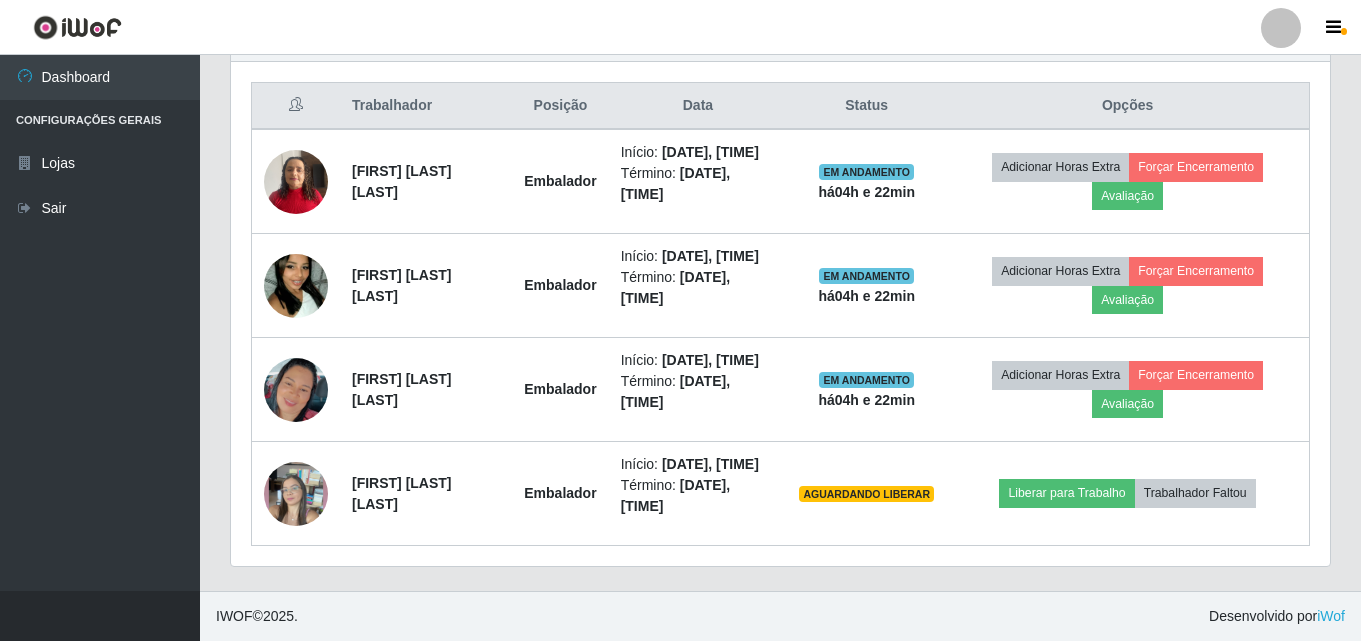 scroll, scrollTop: 999585, scrollLeft: 998901, axis: both 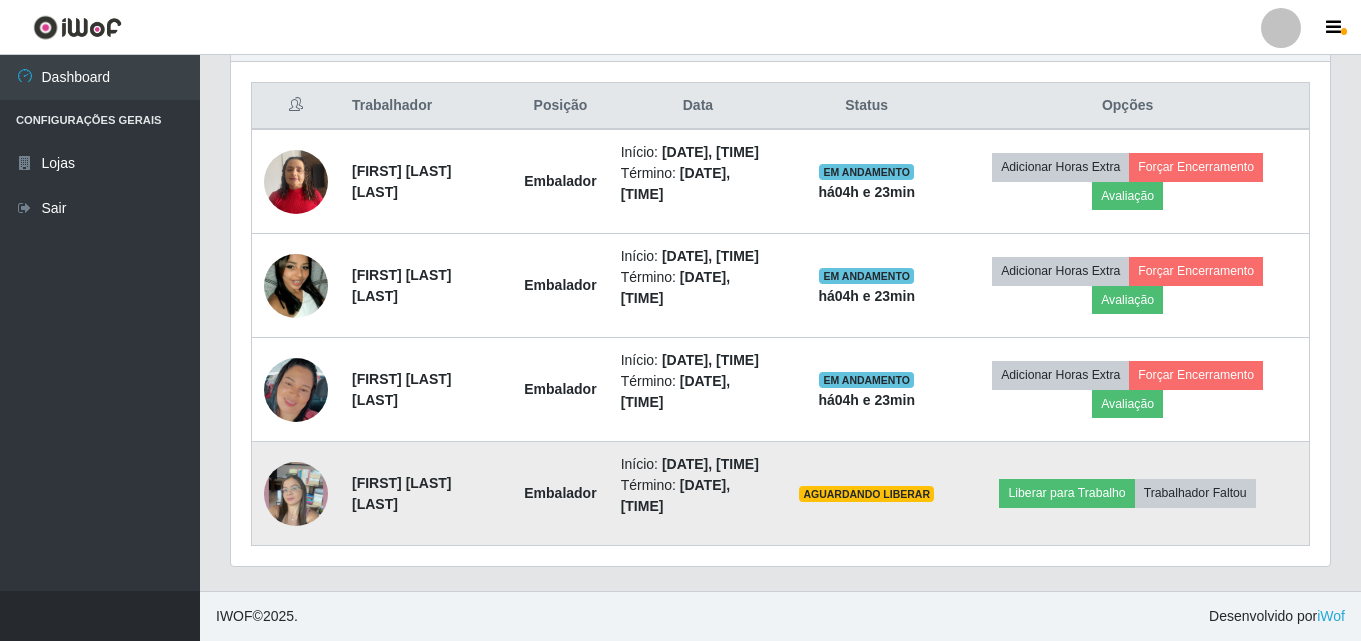 click on "Liberar para Trabalho Trabalhador Faltou" at bounding box center [1127, 494] 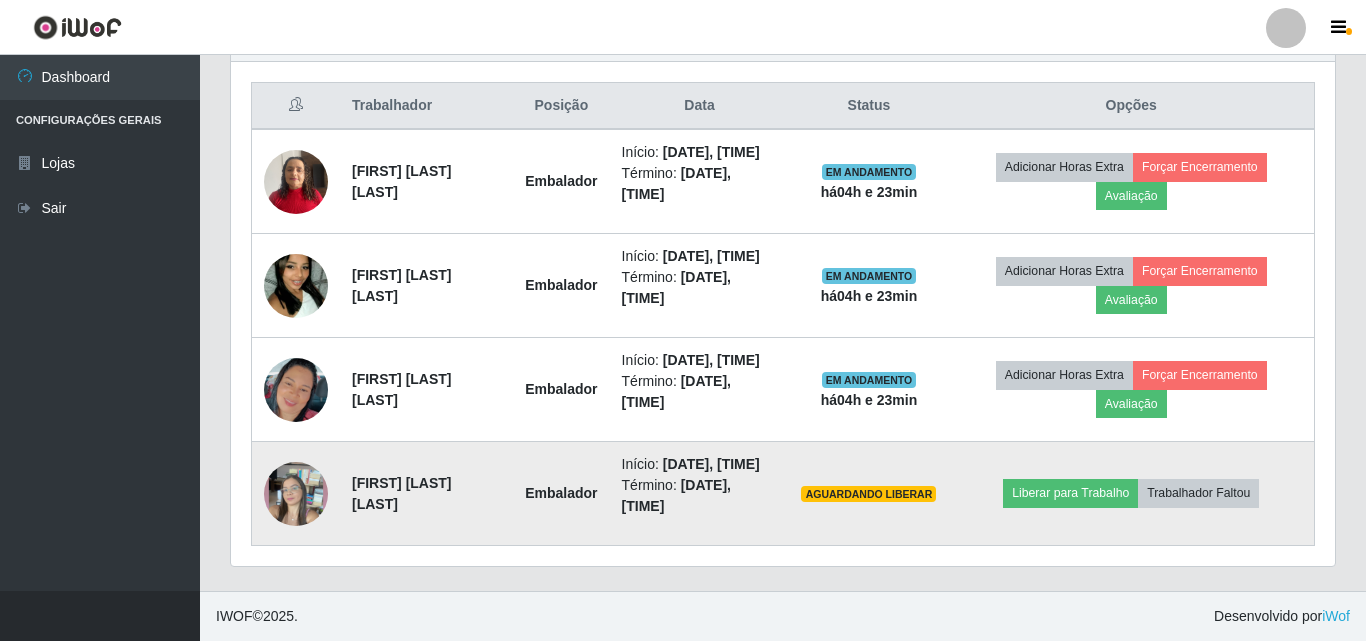 scroll, scrollTop: 999585, scrollLeft: 998911, axis: both 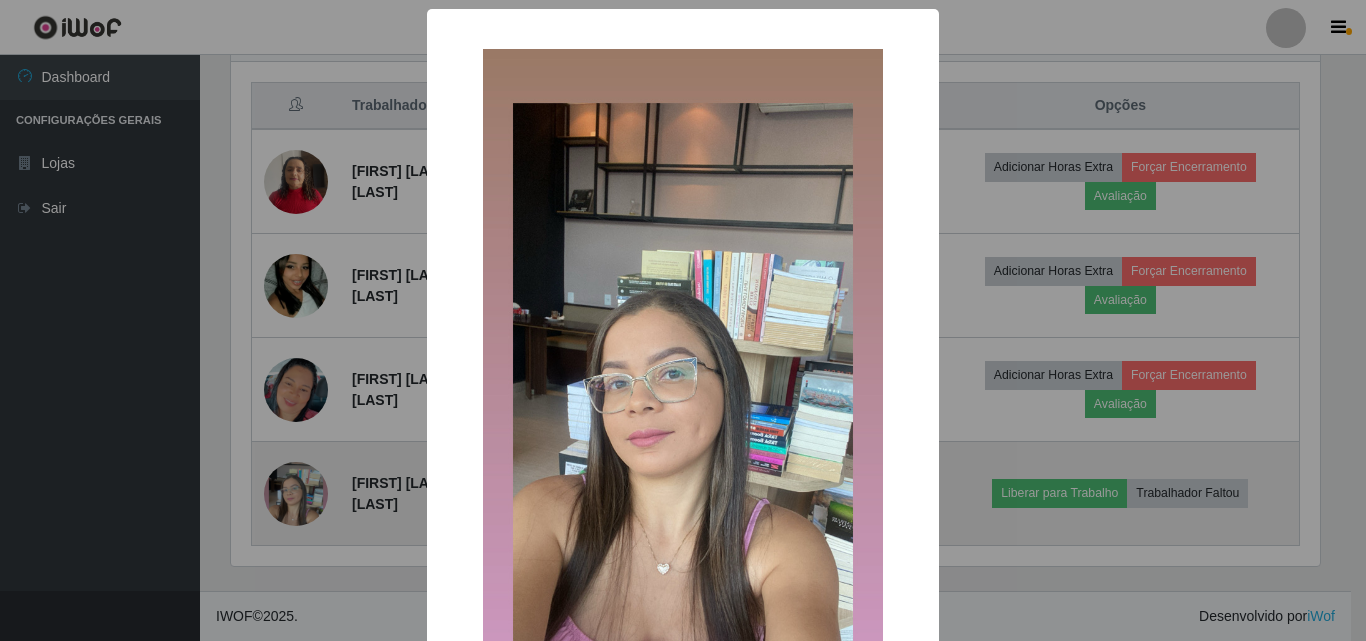 click on "× OK Cancel" at bounding box center [683, 320] 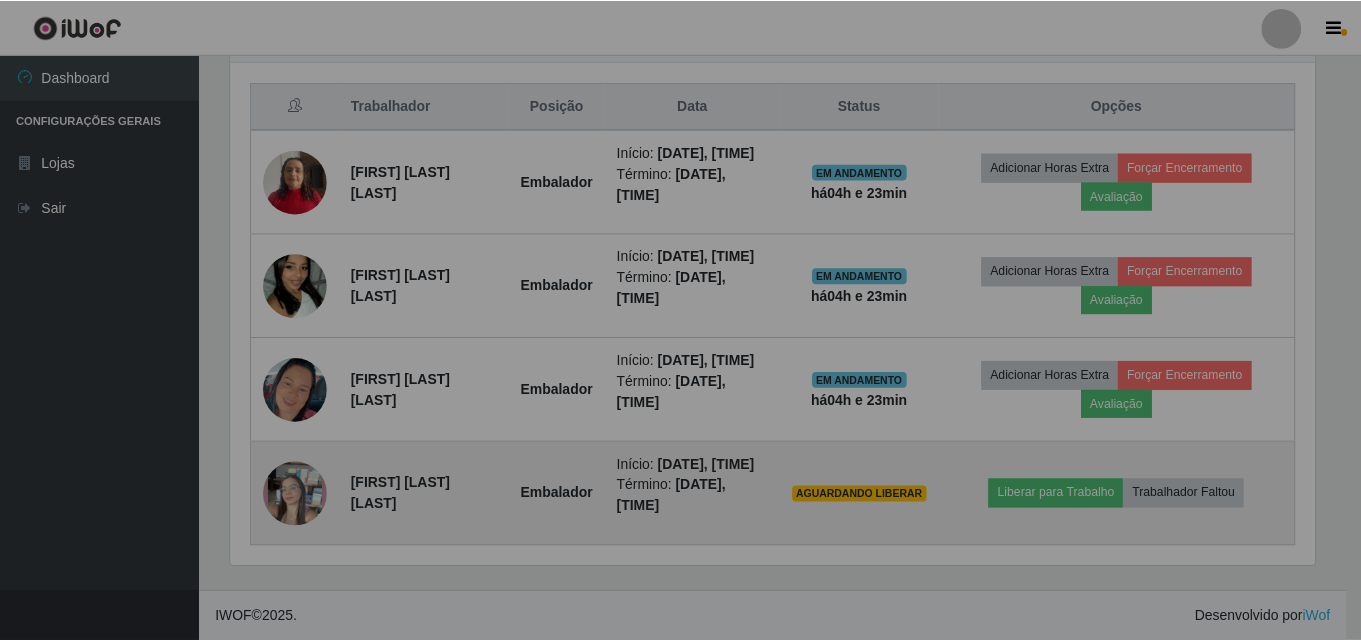 scroll, scrollTop: 999585, scrollLeft: 998901, axis: both 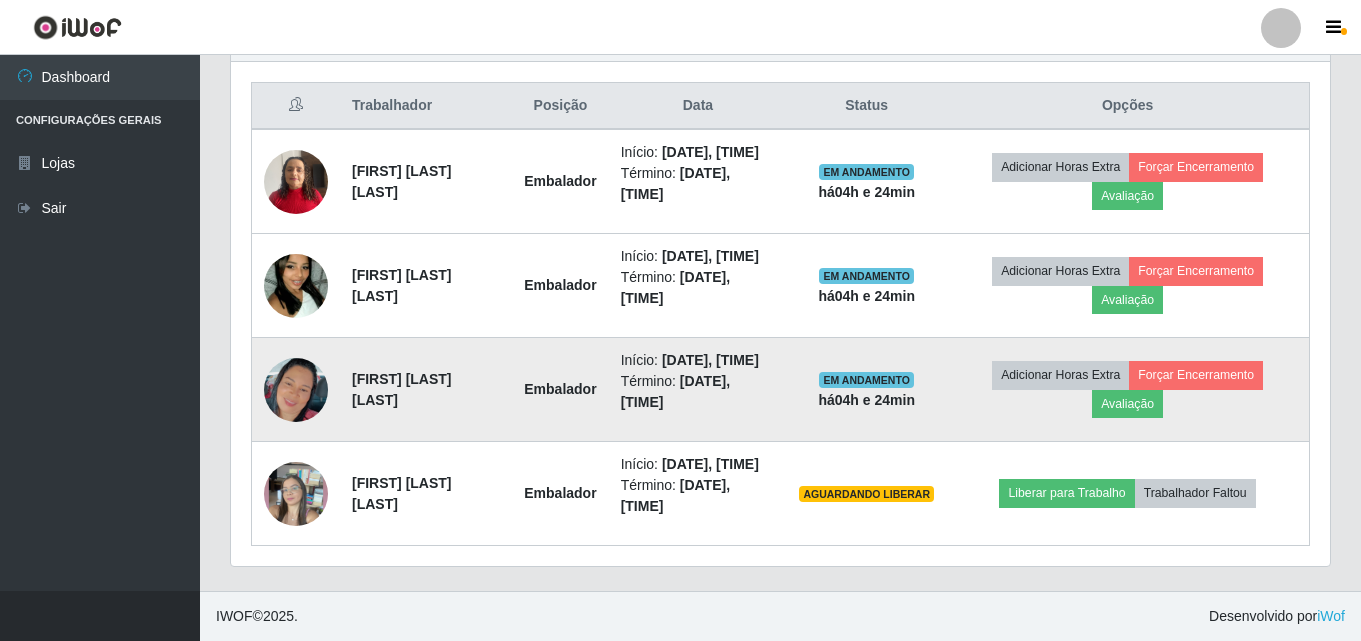 click at bounding box center [296, 390] 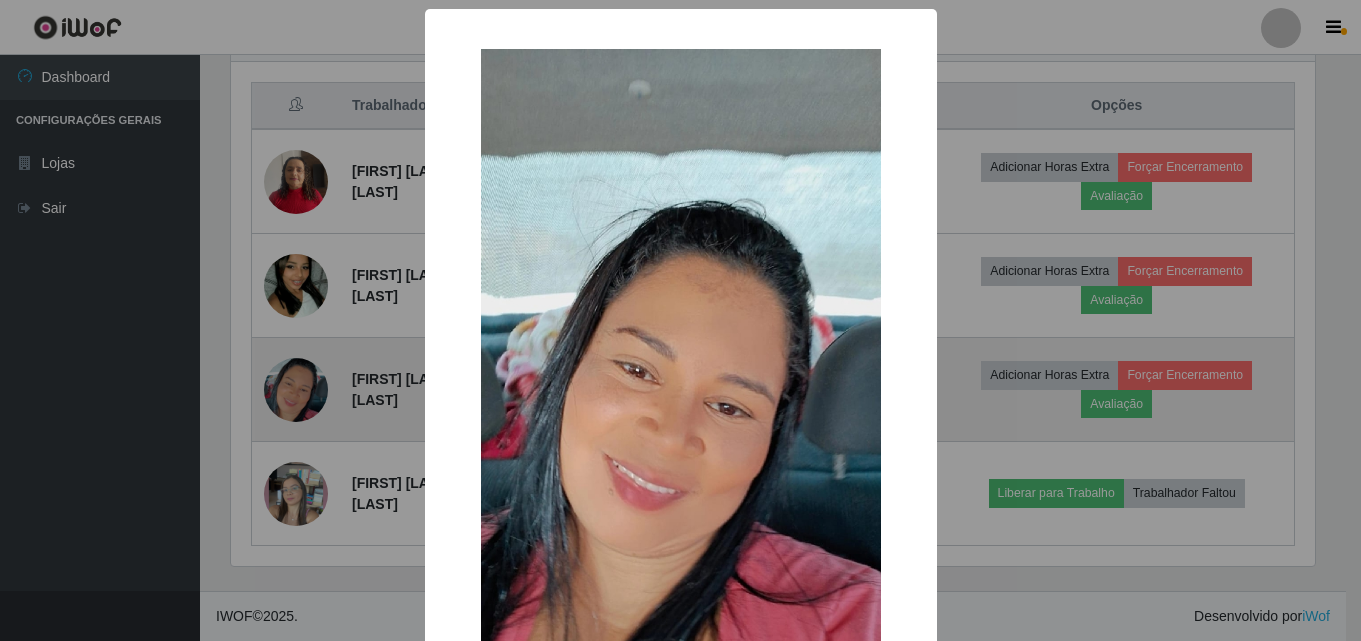 scroll, scrollTop: 999585, scrollLeft: 998911, axis: both 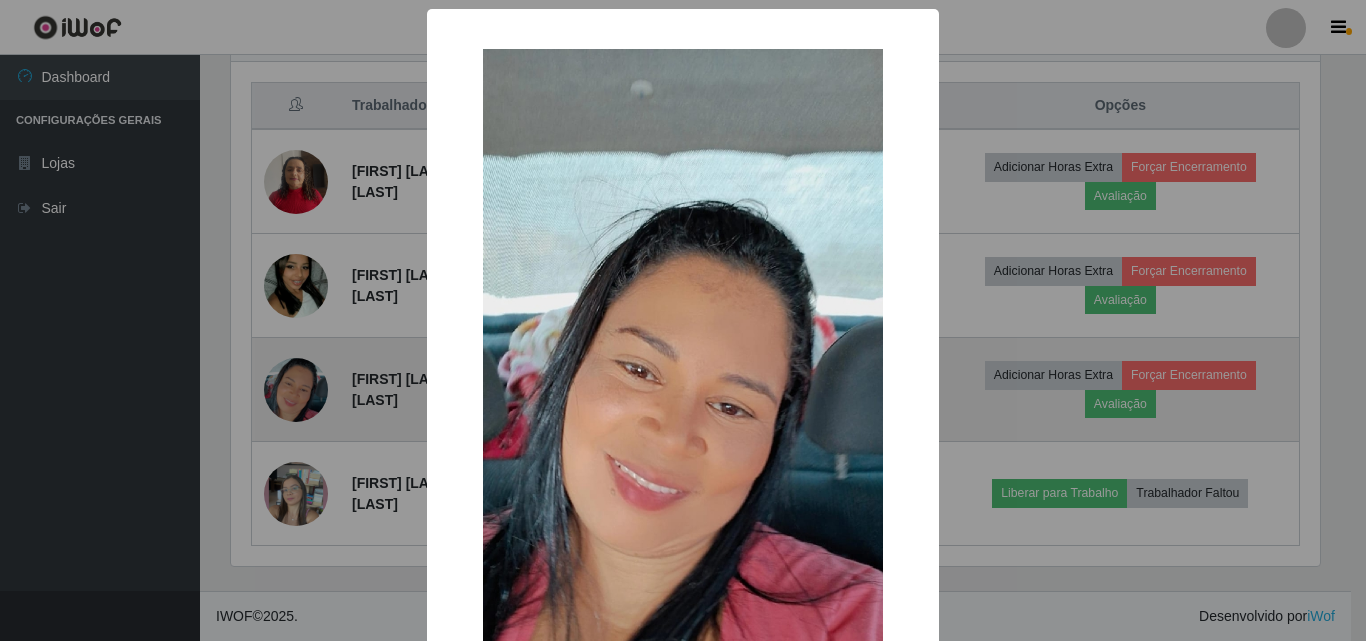 click on "× OK Cancel" at bounding box center (683, 320) 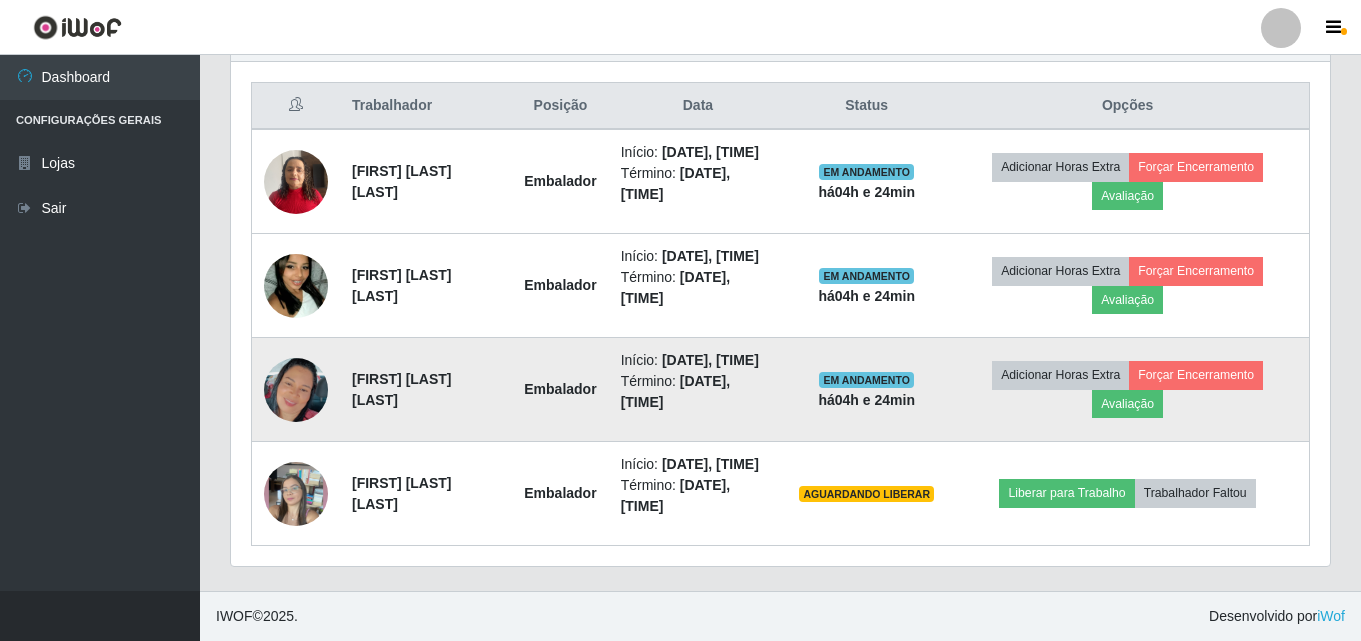 scroll, scrollTop: 999585, scrollLeft: 998901, axis: both 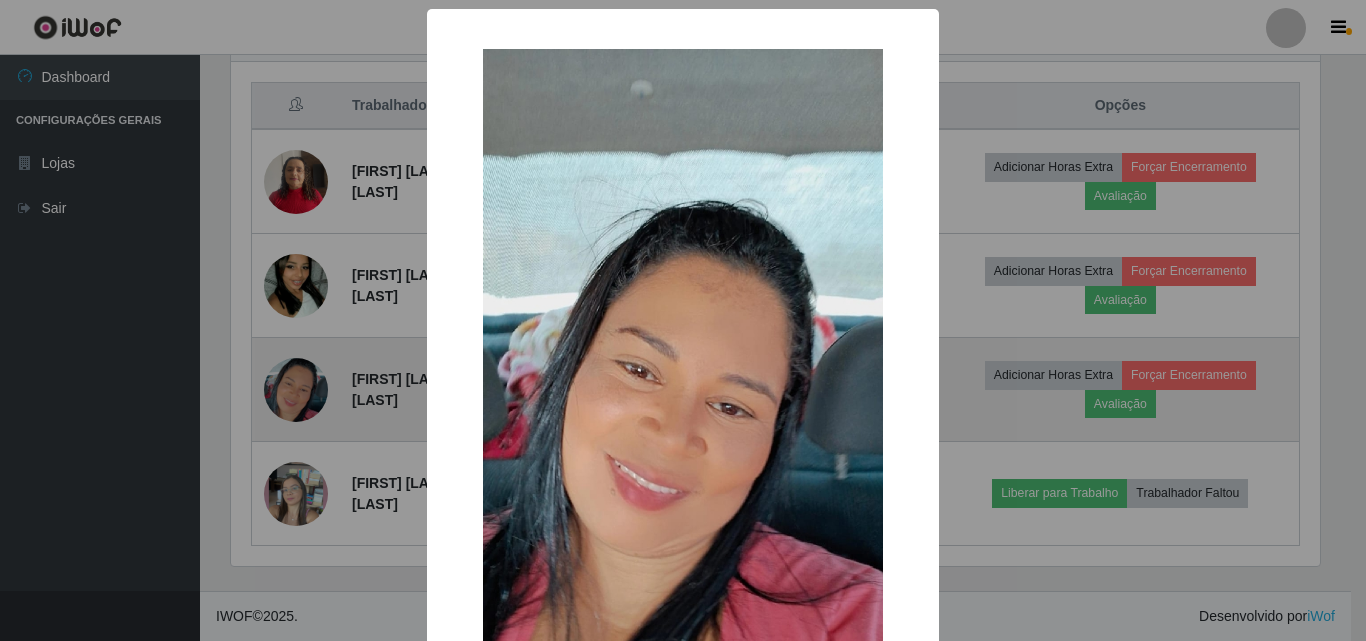 click on "× OK Cancel" at bounding box center [683, 320] 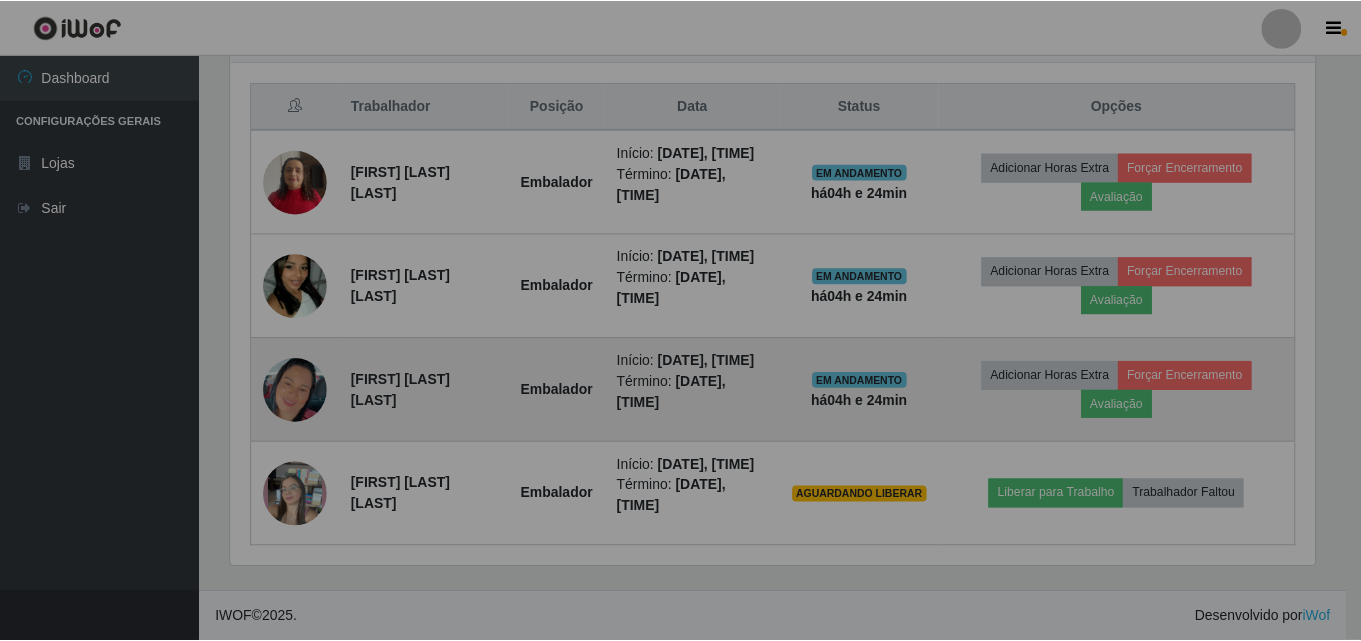 scroll, scrollTop: 999585, scrollLeft: 998901, axis: both 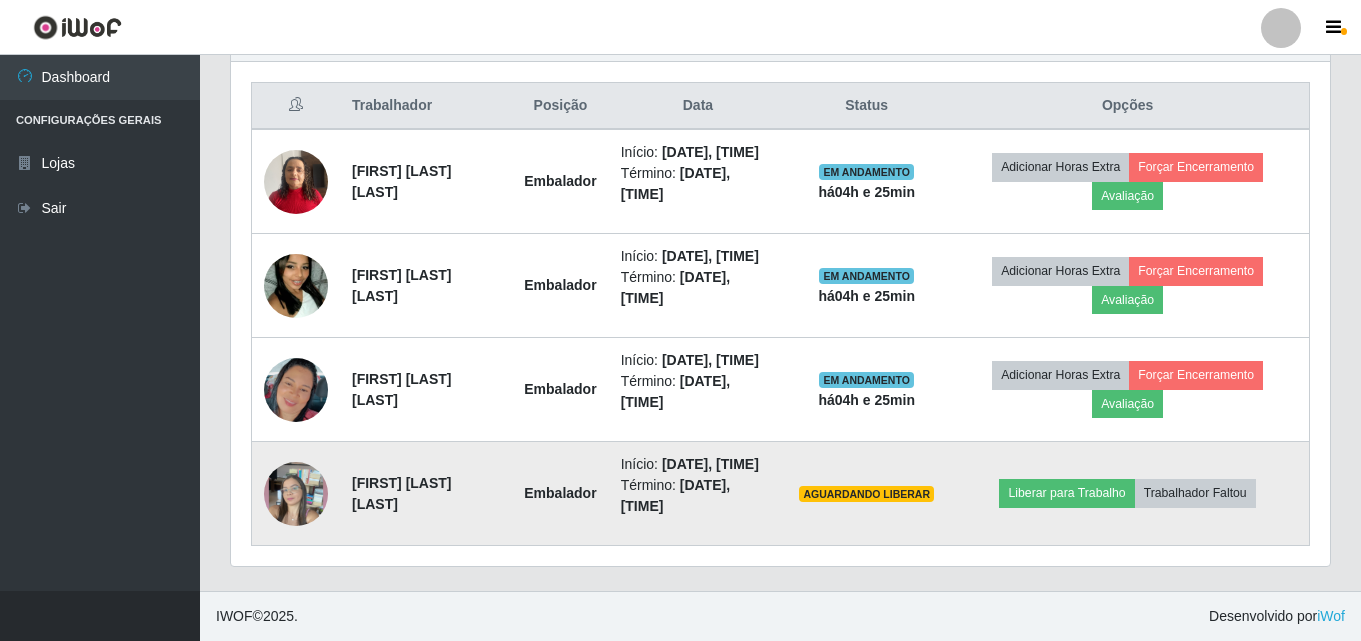 click at bounding box center (296, 494) 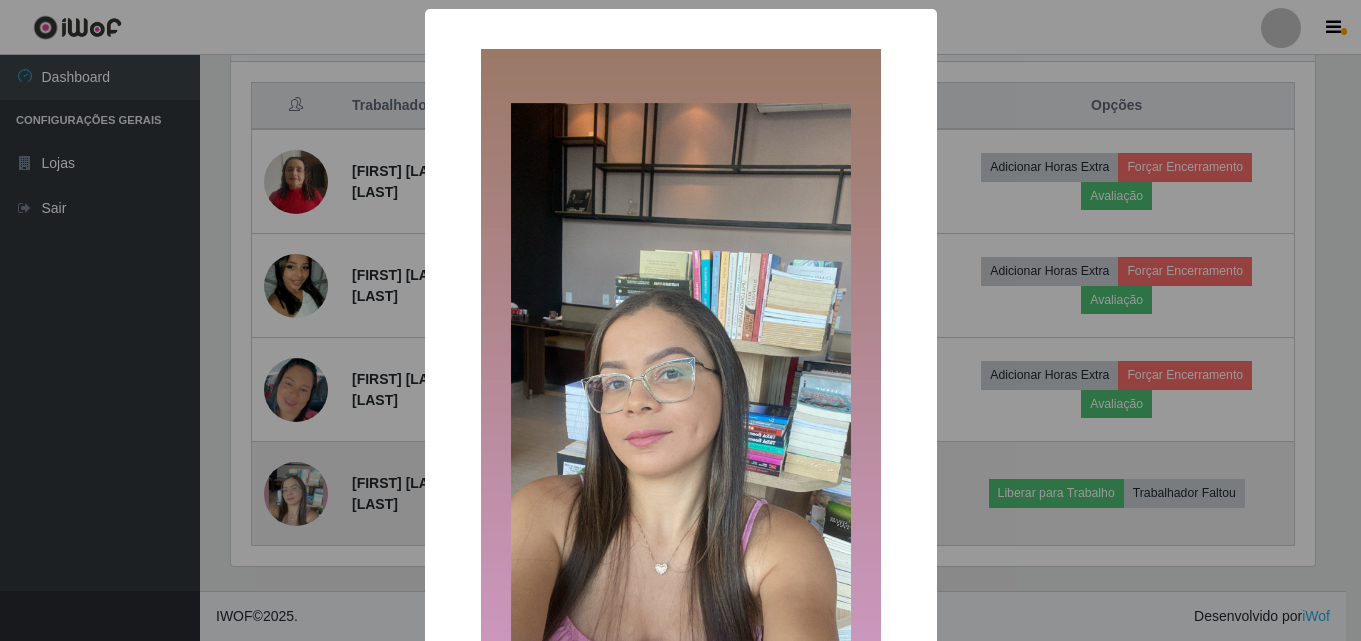 scroll, scrollTop: 999585, scrollLeft: 998911, axis: both 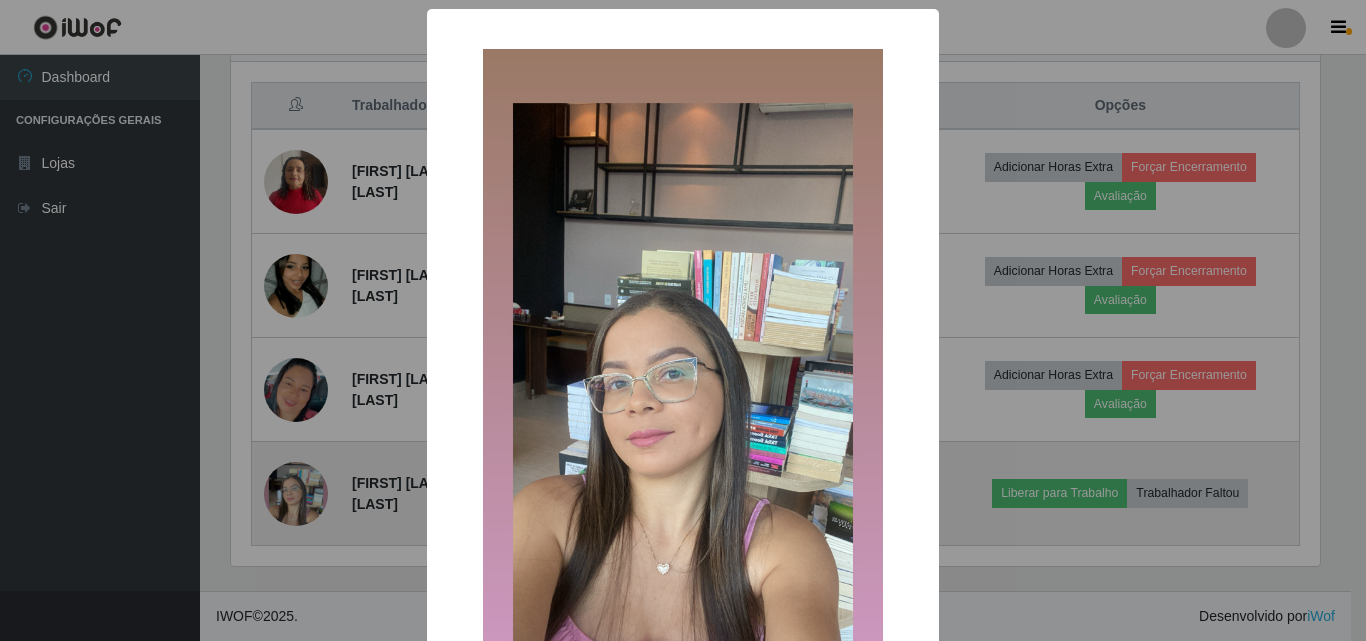 click on "× OK Cancel" at bounding box center [683, 320] 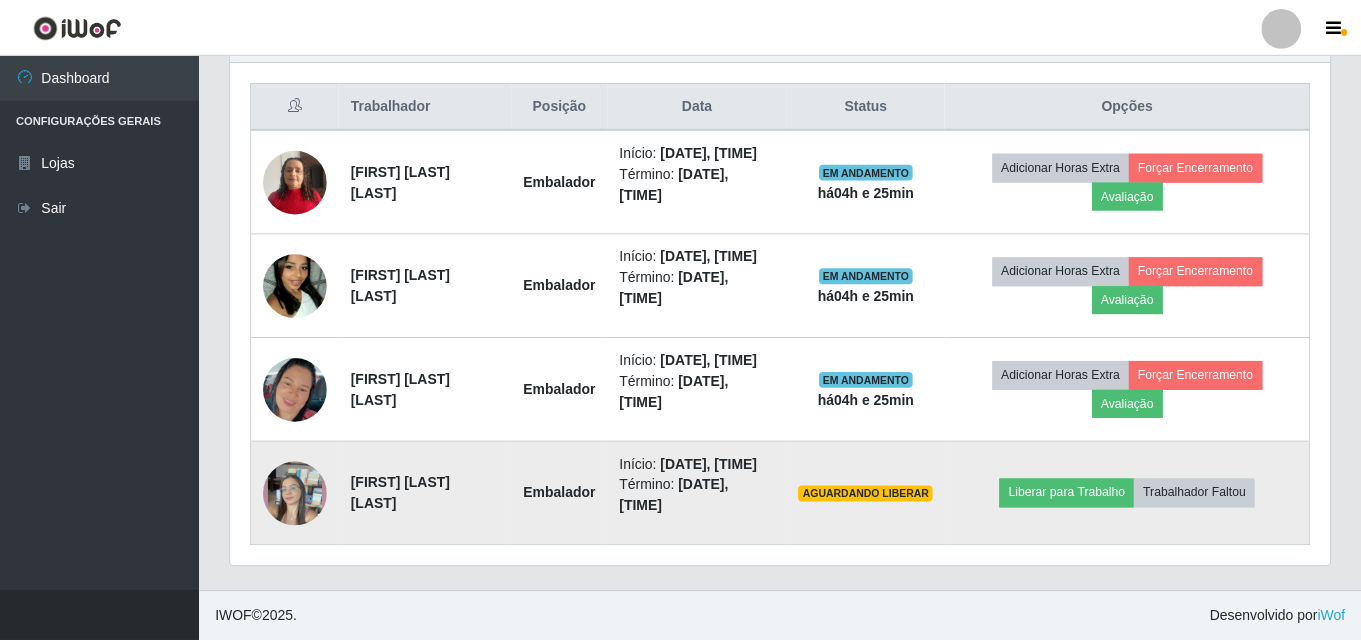 scroll, scrollTop: 999585, scrollLeft: 998901, axis: both 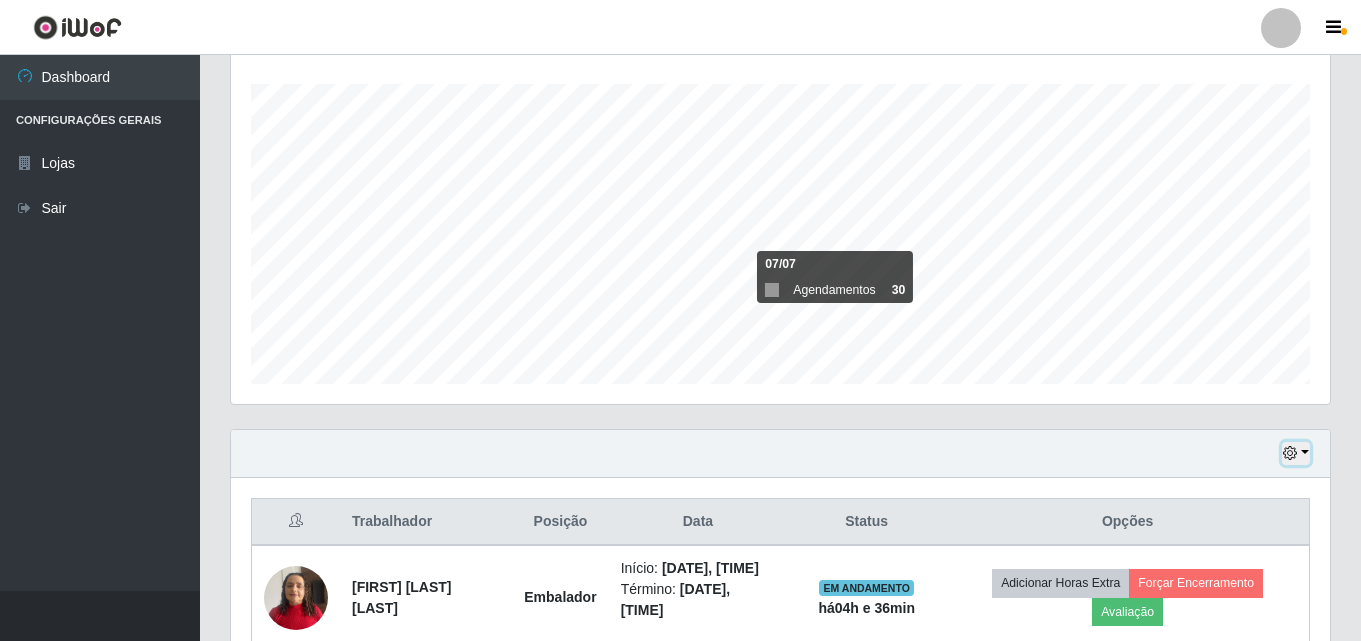 click at bounding box center (1296, 453) 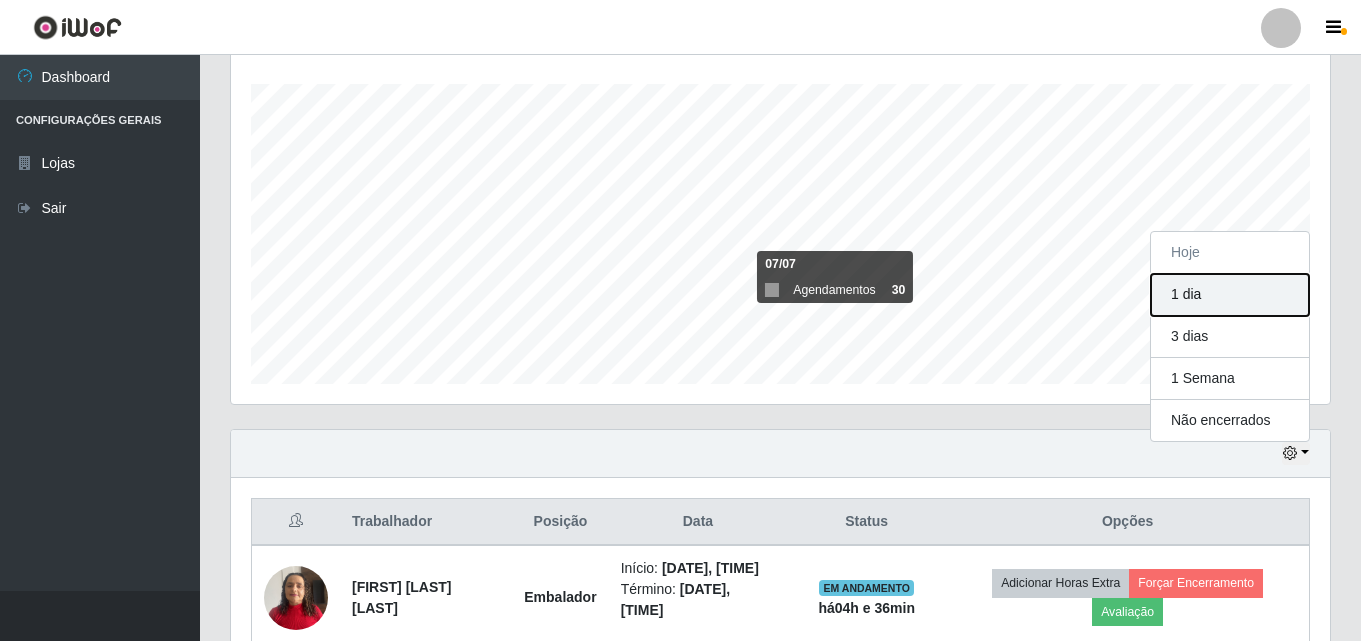 click on "1 dia" at bounding box center (1230, 295) 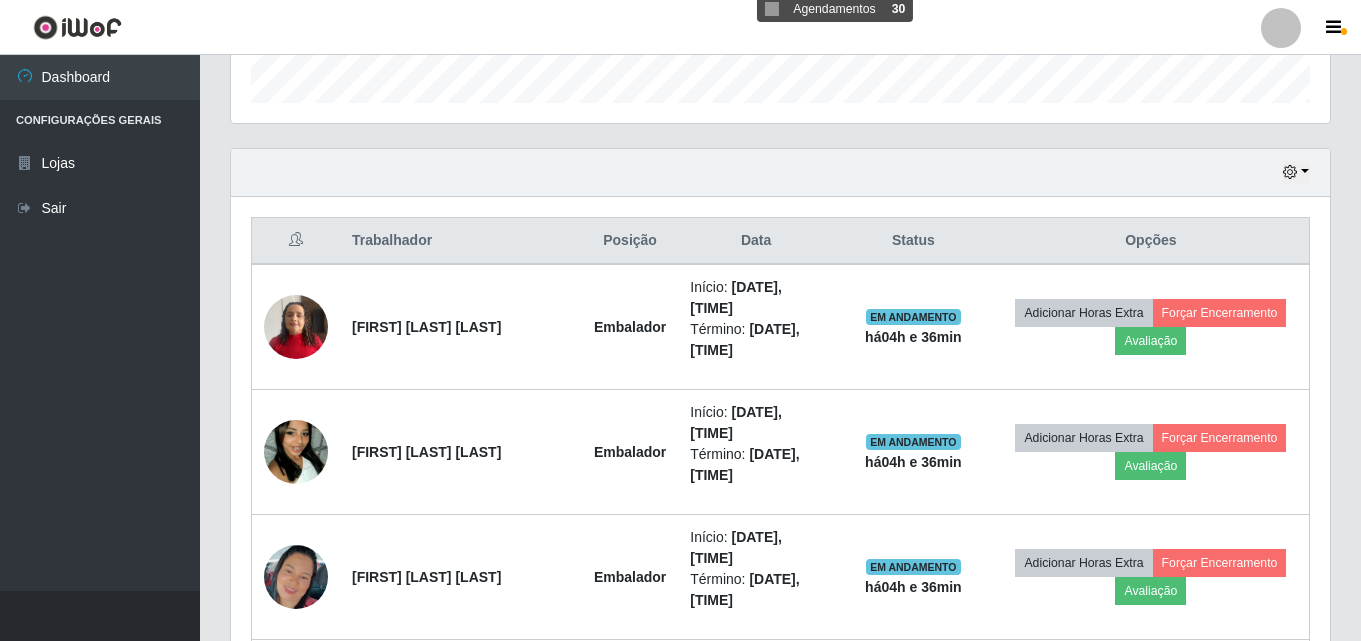 scroll, scrollTop: 481, scrollLeft: 0, axis: vertical 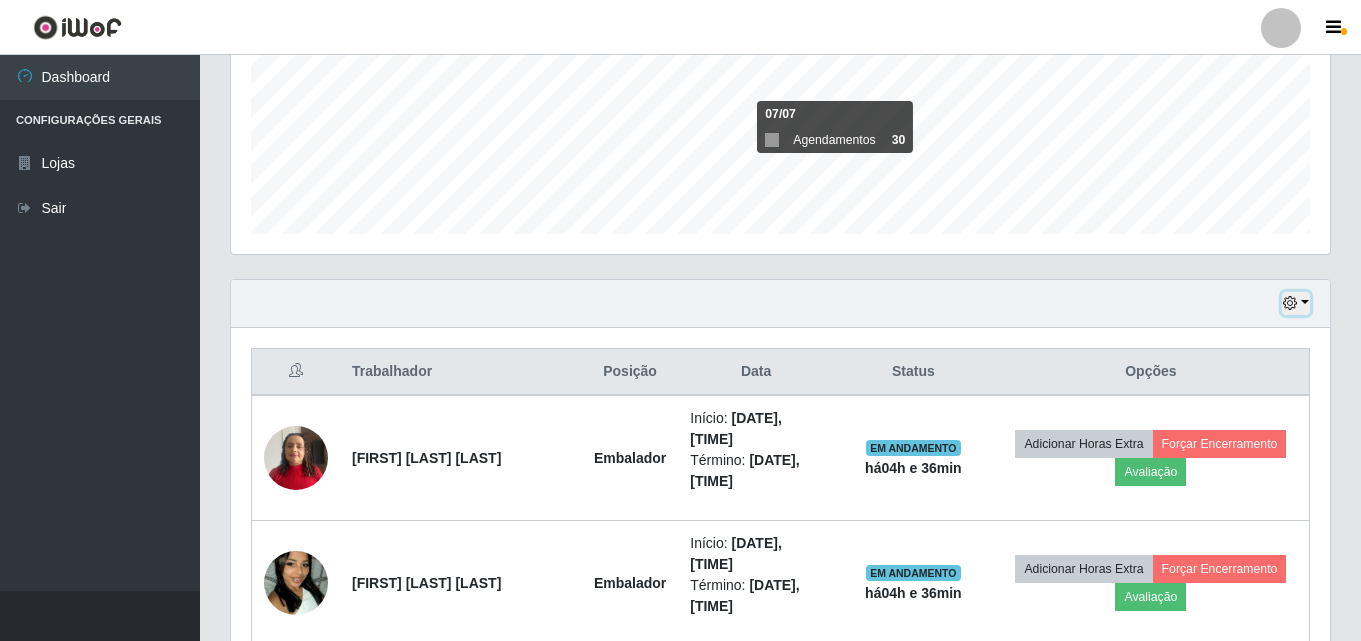 click at bounding box center (1296, 303) 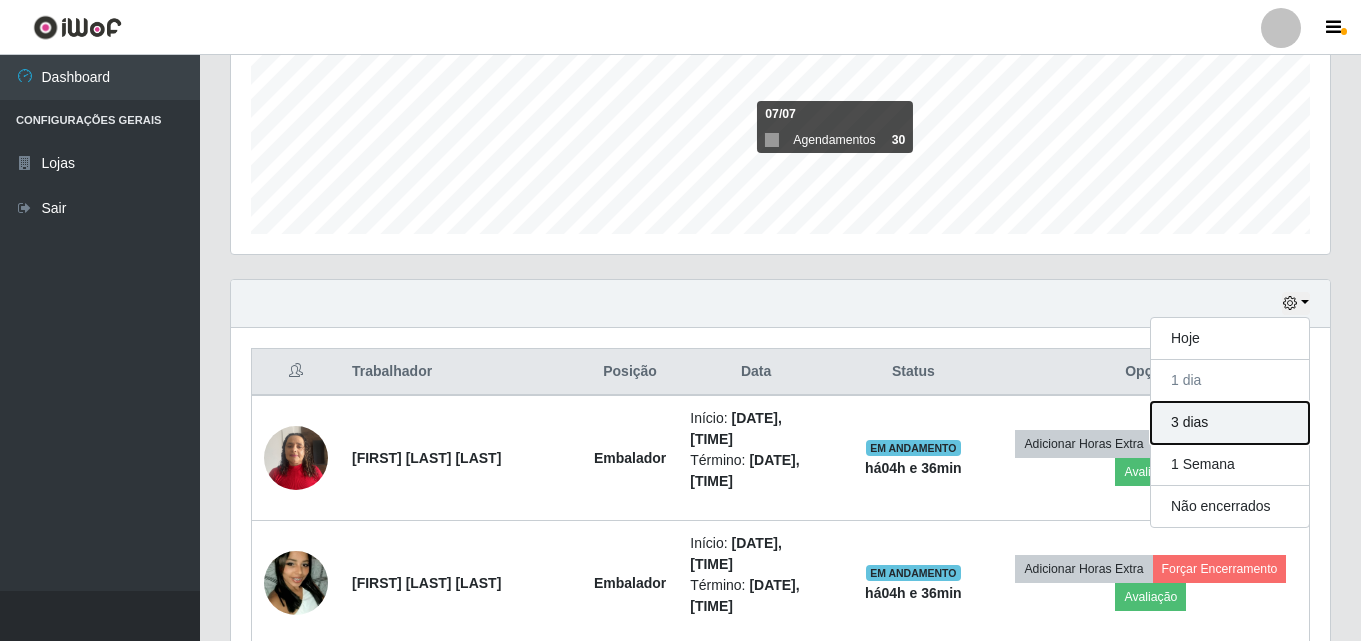 click on "3 dias" at bounding box center (1230, 423) 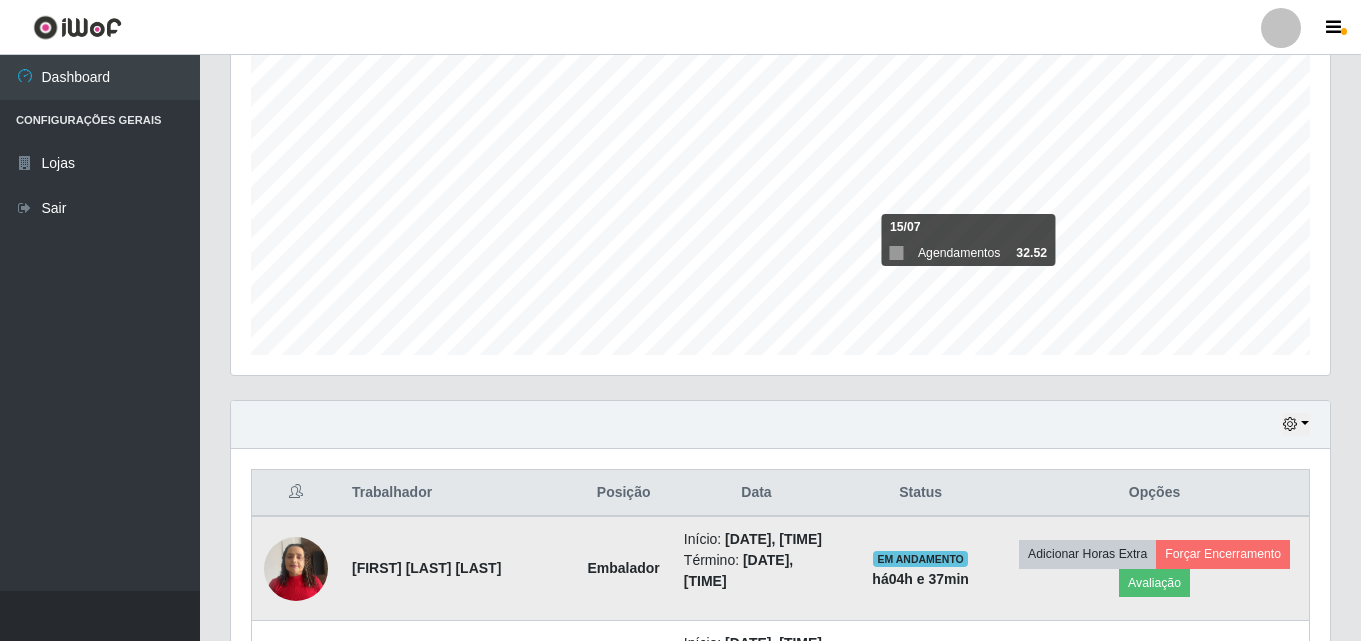 scroll, scrollTop: 531, scrollLeft: 0, axis: vertical 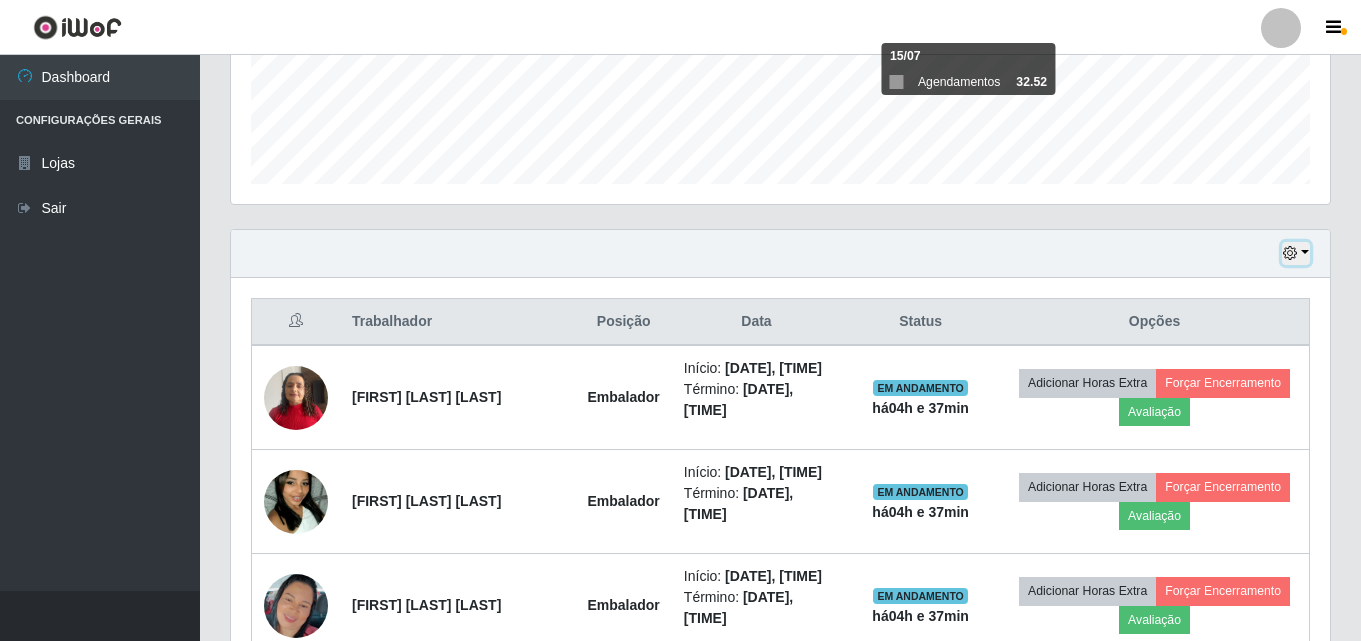 click at bounding box center [1296, 253] 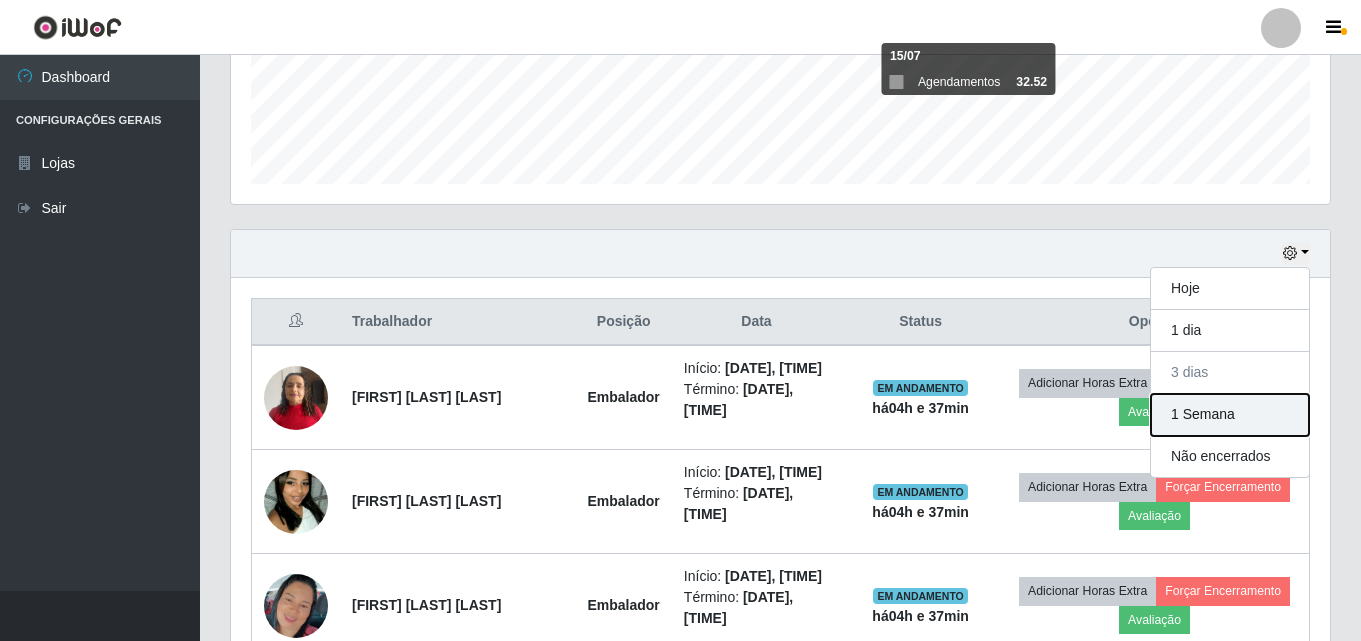 click on "1 Semana" at bounding box center (1230, 415) 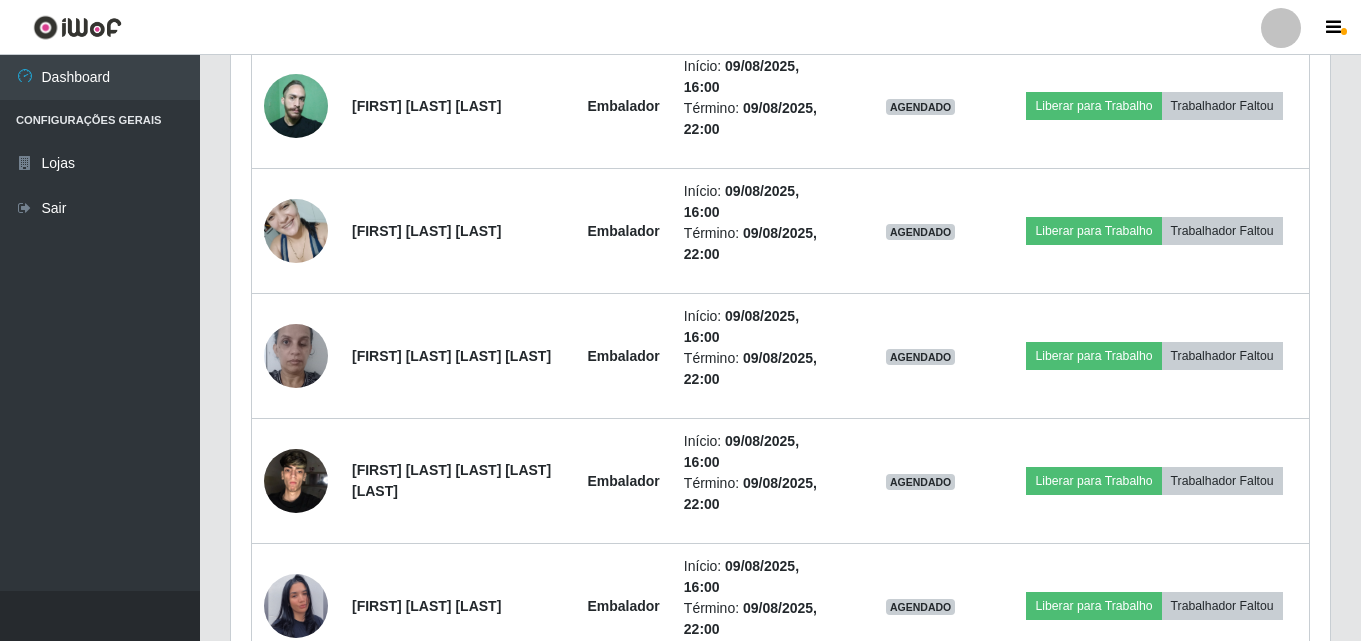 scroll, scrollTop: 4531, scrollLeft: 0, axis: vertical 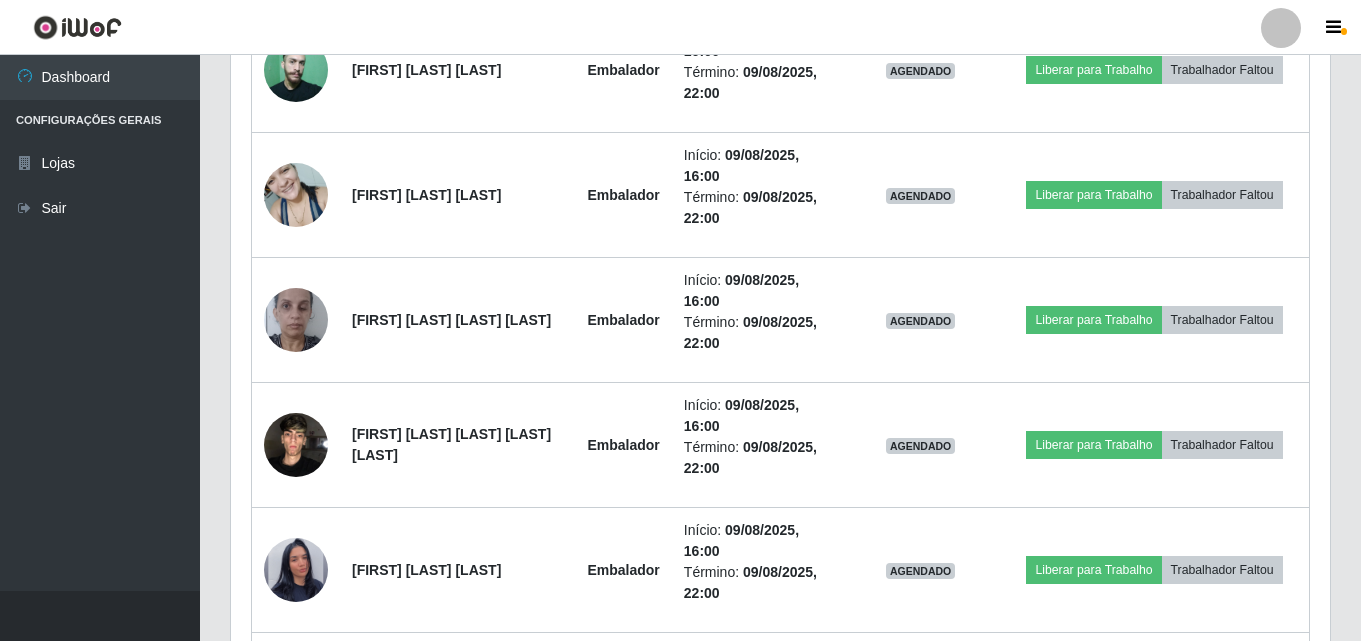 click at bounding box center [296, -357] 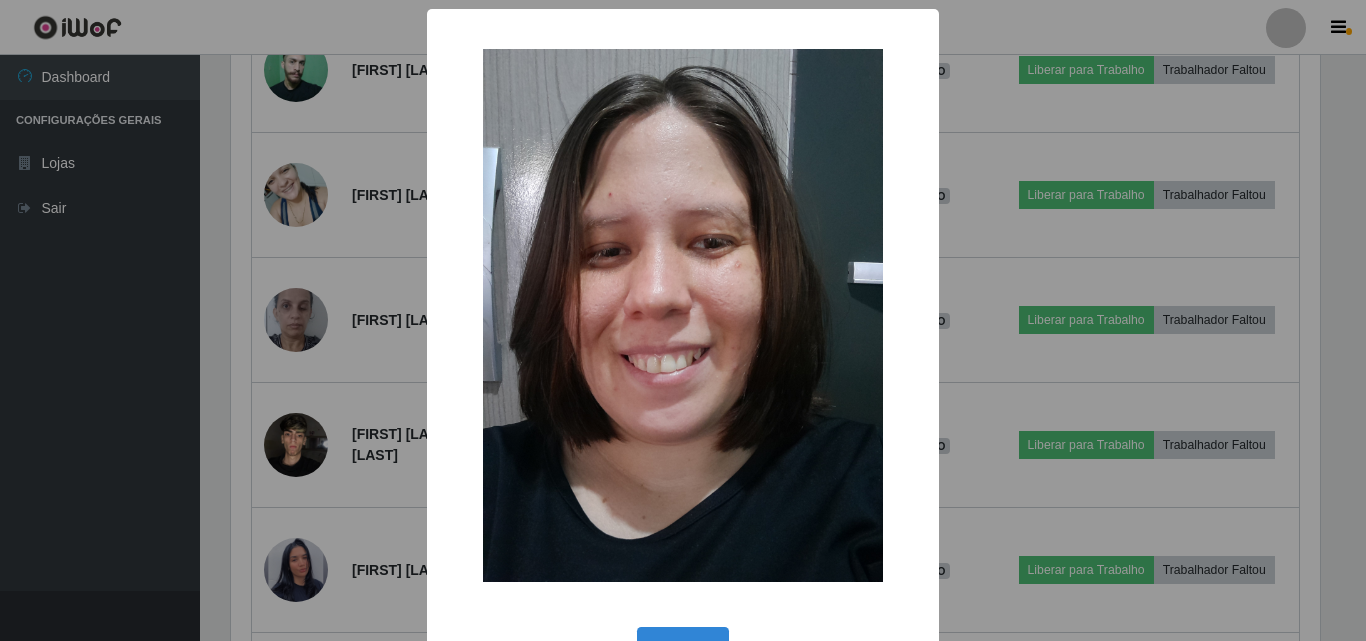 click on "× OK Cancel" at bounding box center (683, 320) 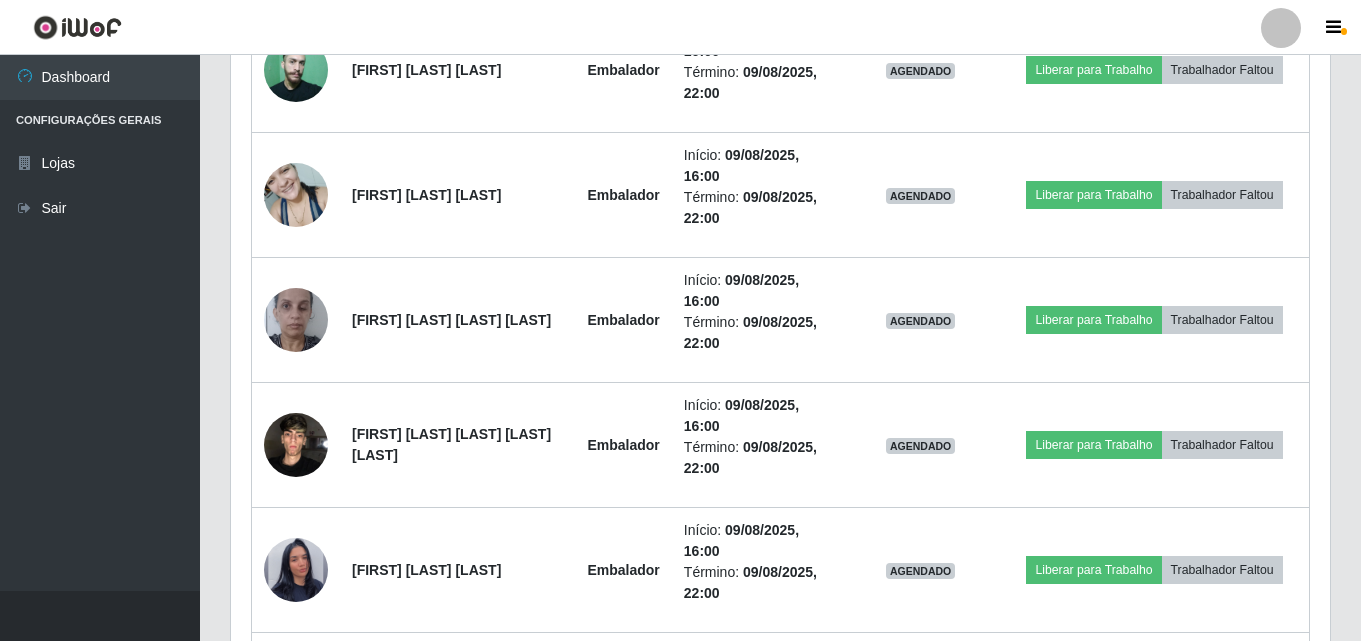 scroll, scrollTop: 999585, scrollLeft: 998901, axis: both 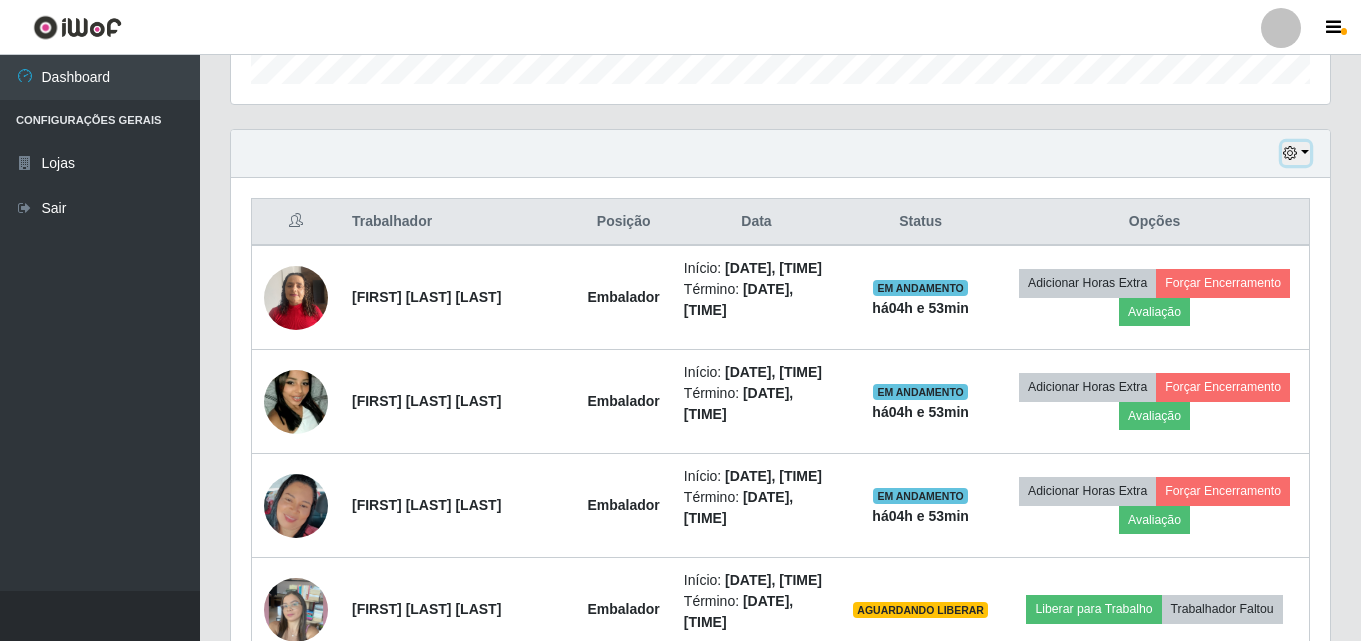 click at bounding box center [1296, 153] 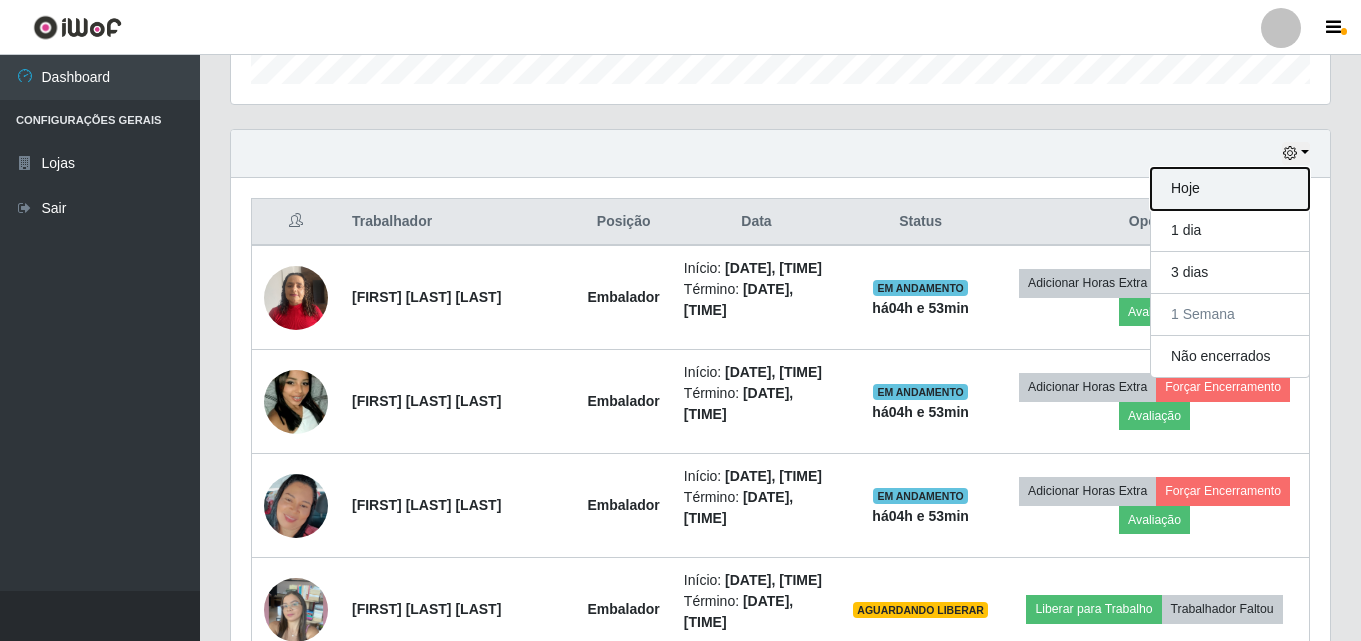 click on "Hoje" at bounding box center (1230, 189) 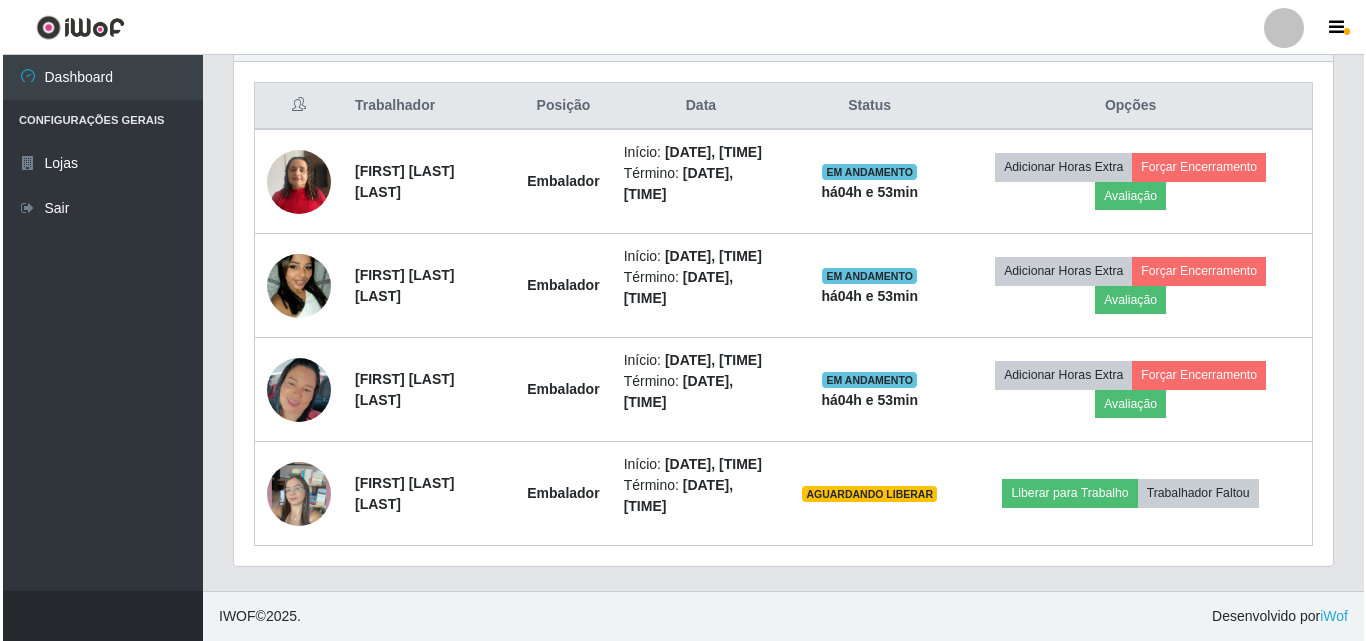 scroll, scrollTop: 831, scrollLeft: 0, axis: vertical 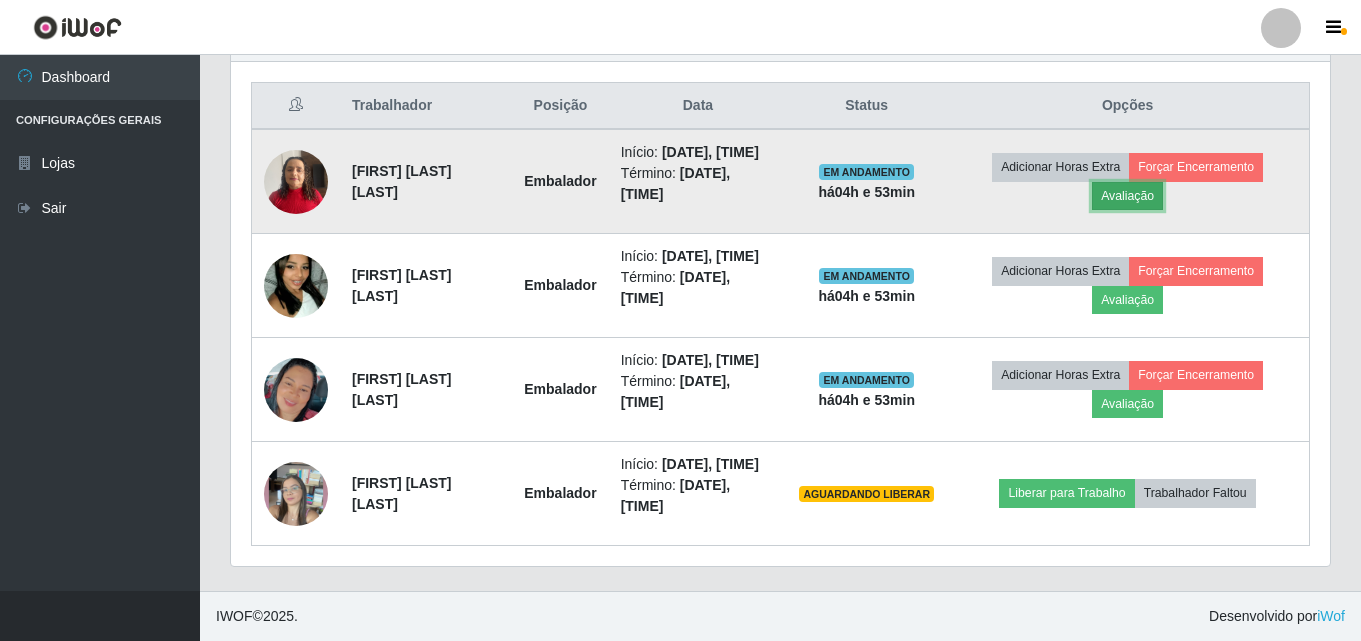 click on "Avaliação" at bounding box center (1127, 196) 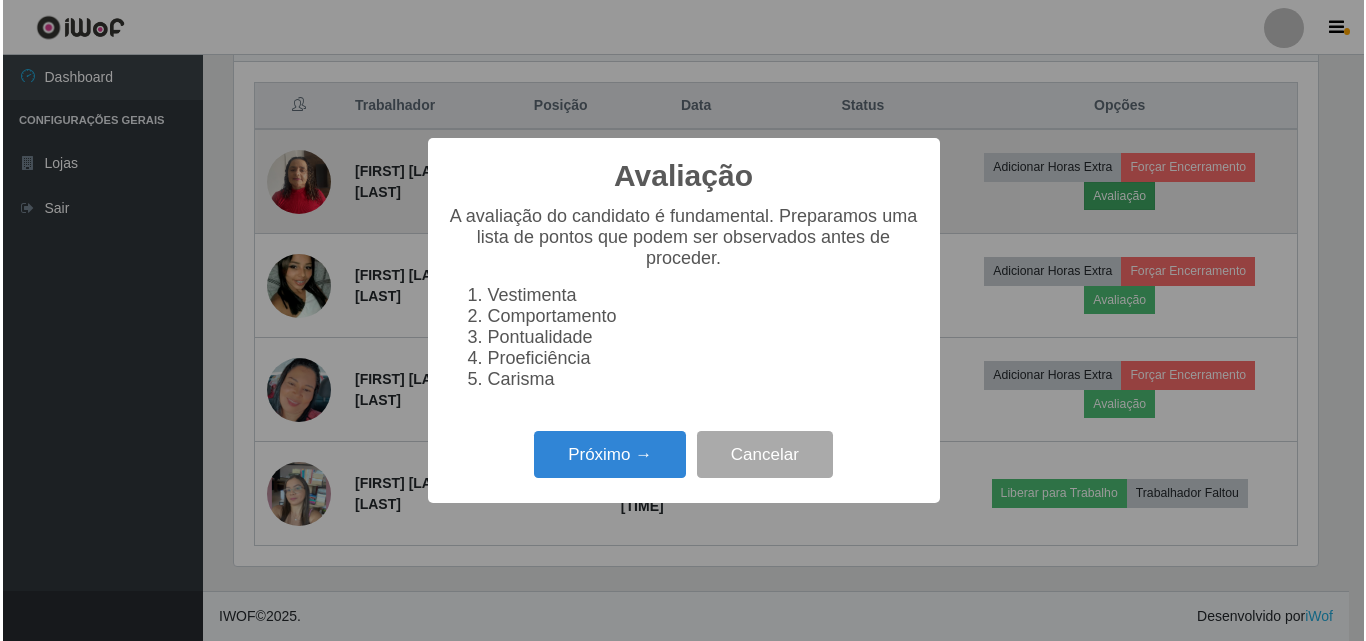 scroll, scrollTop: 999585, scrollLeft: 998911, axis: both 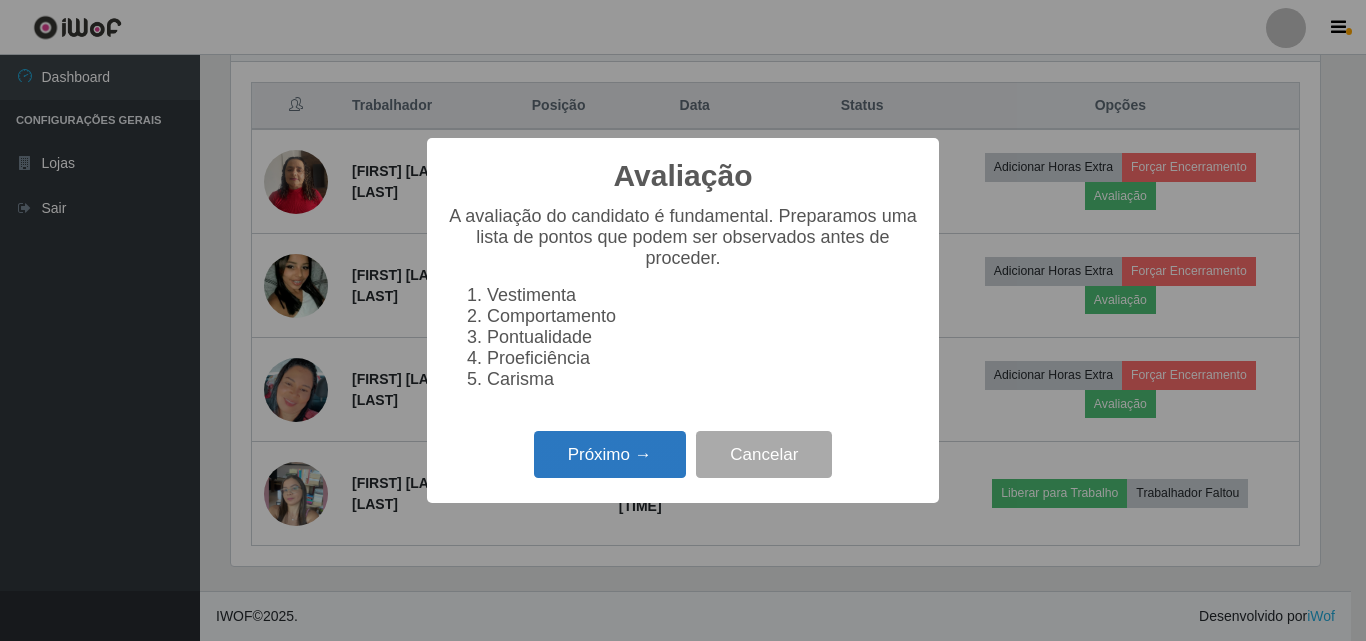 click on "Próximo →" at bounding box center (610, 454) 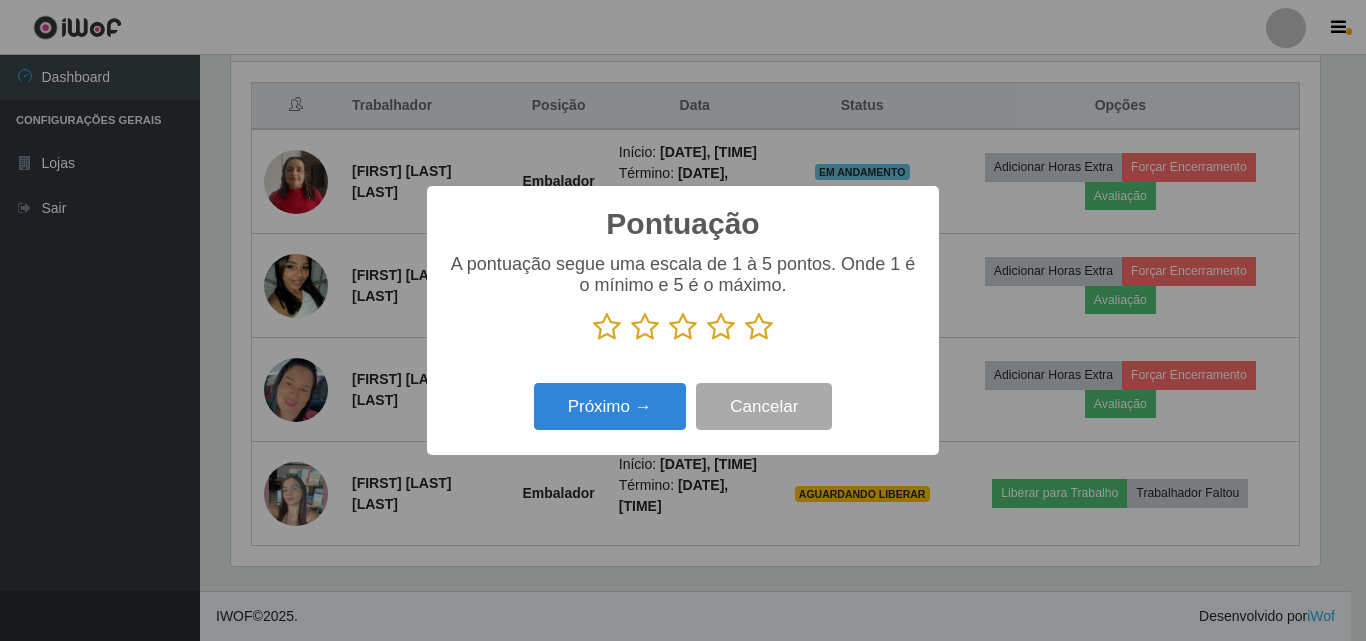 scroll, scrollTop: 999585, scrollLeft: 998911, axis: both 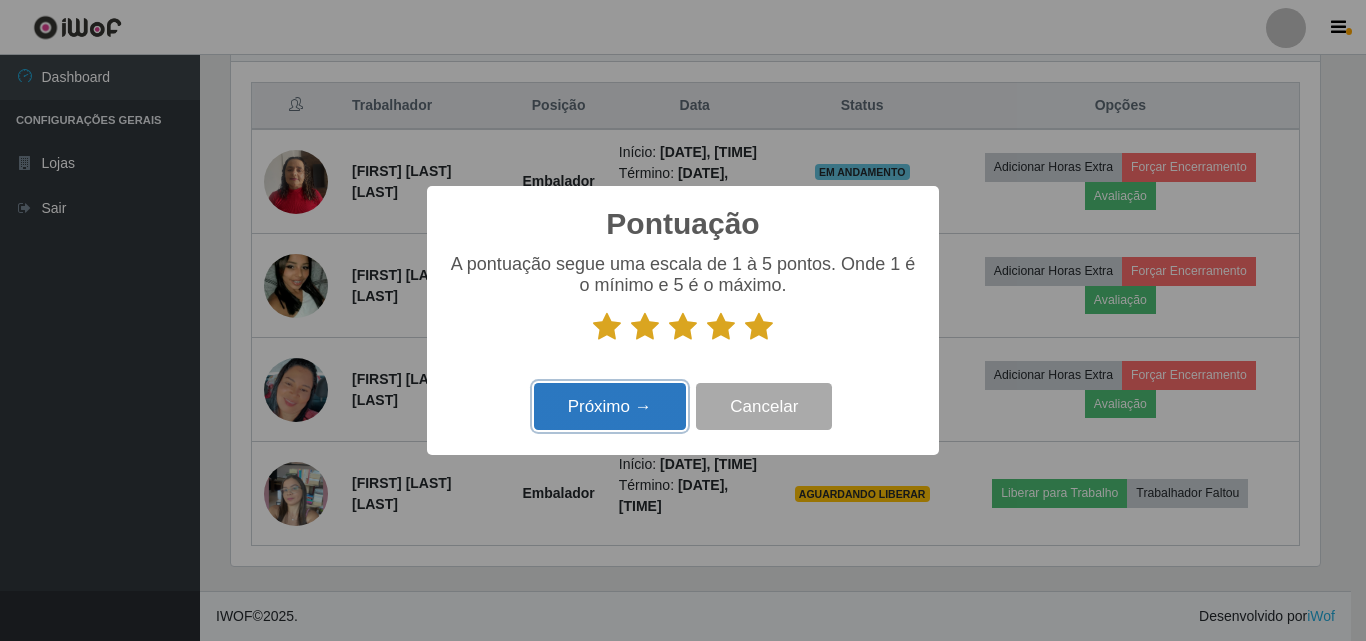click on "Próximo →" at bounding box center (610, 406) 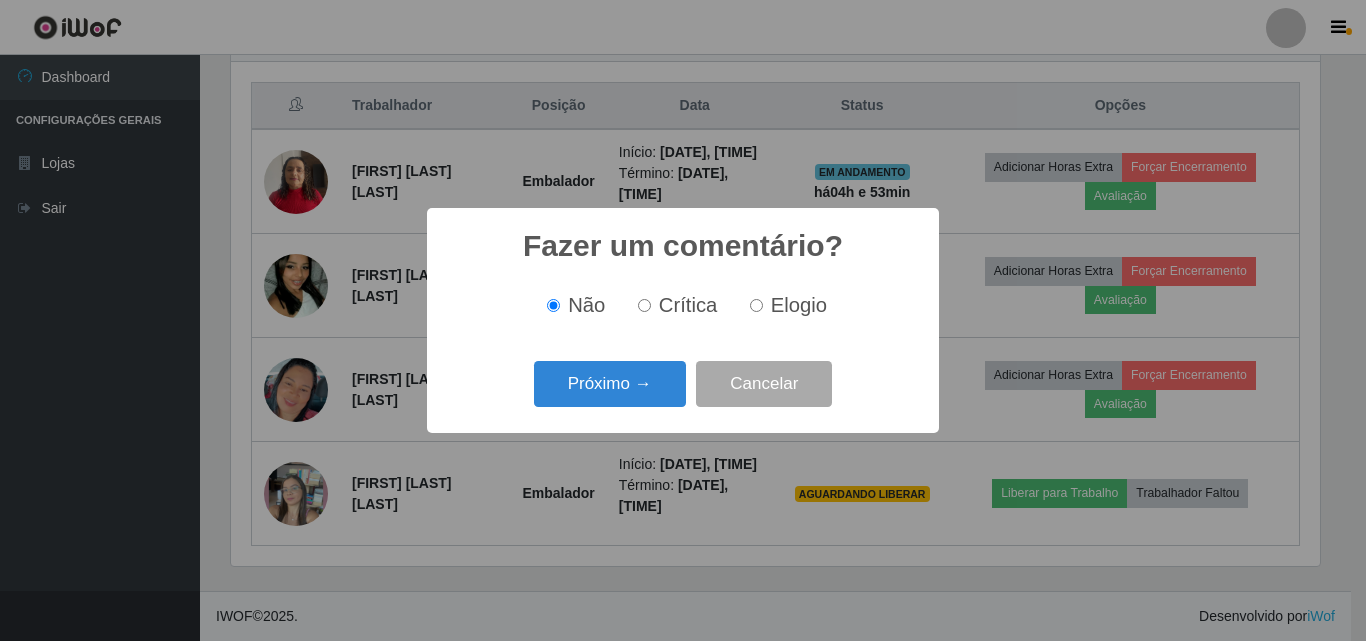 scroll, scrollTop: 999585, scrollLeft: 998911, axis: both 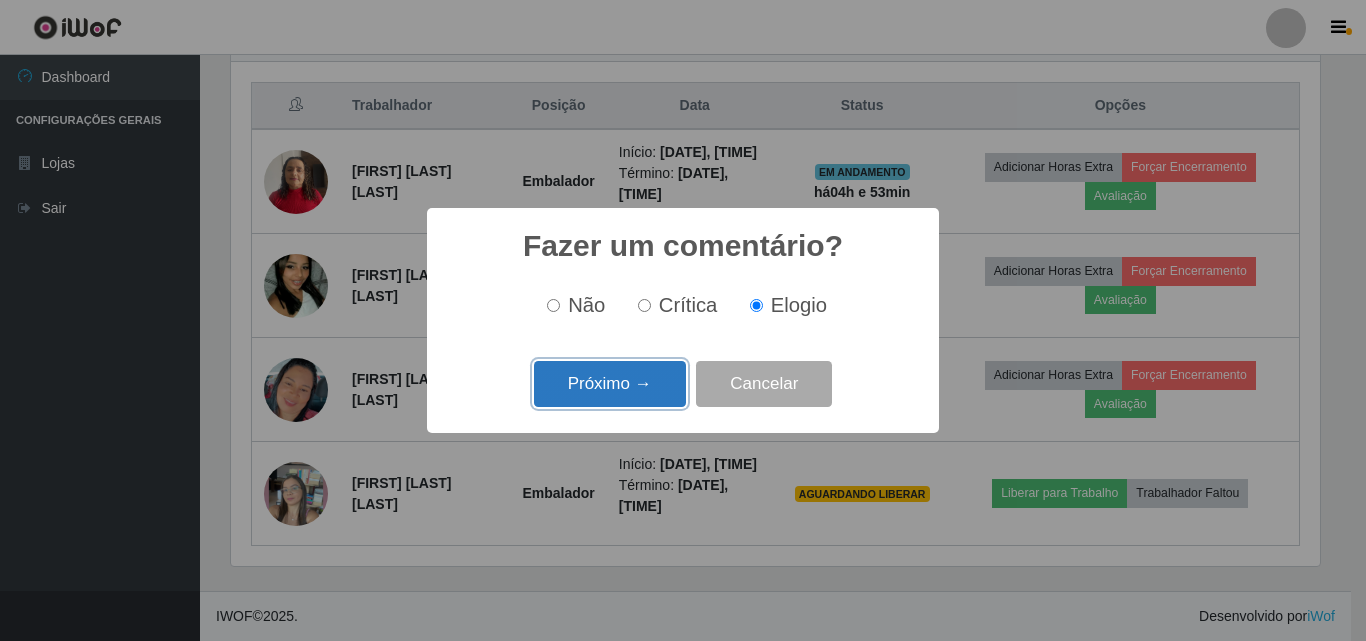 click on "Próximo →" at bounding box center (610, 384) 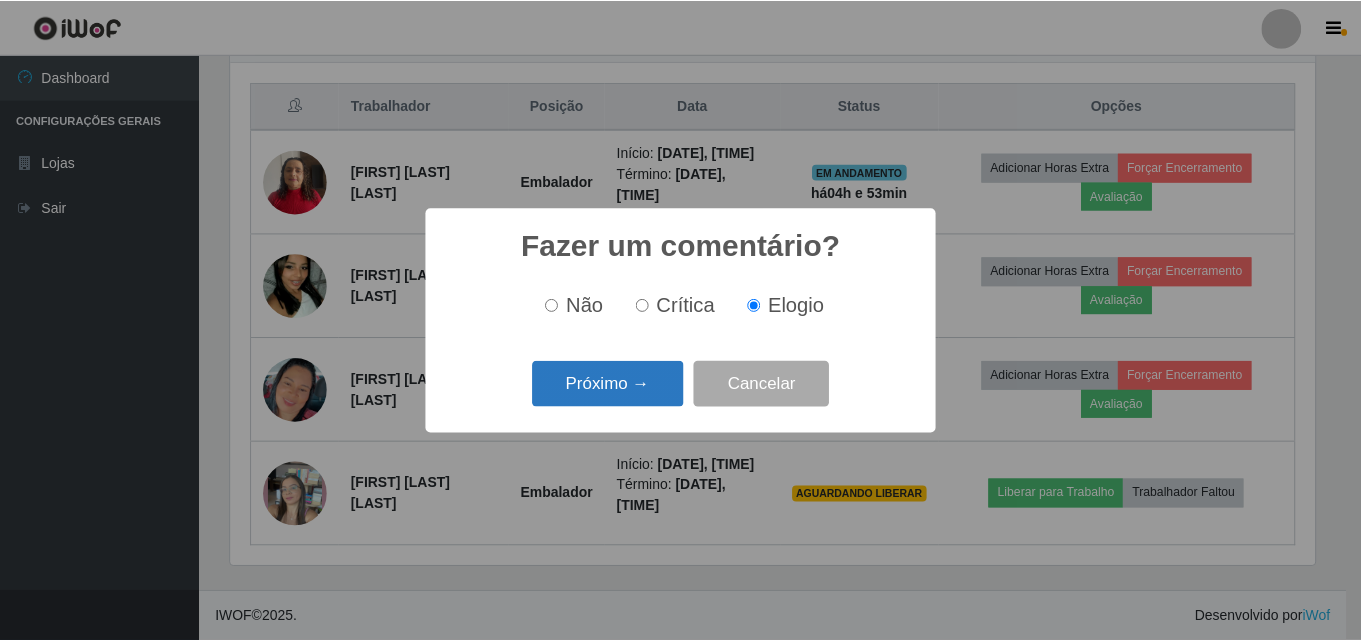 scroll, scrollTop: 999585, scrollLeft: 998911, axis: both 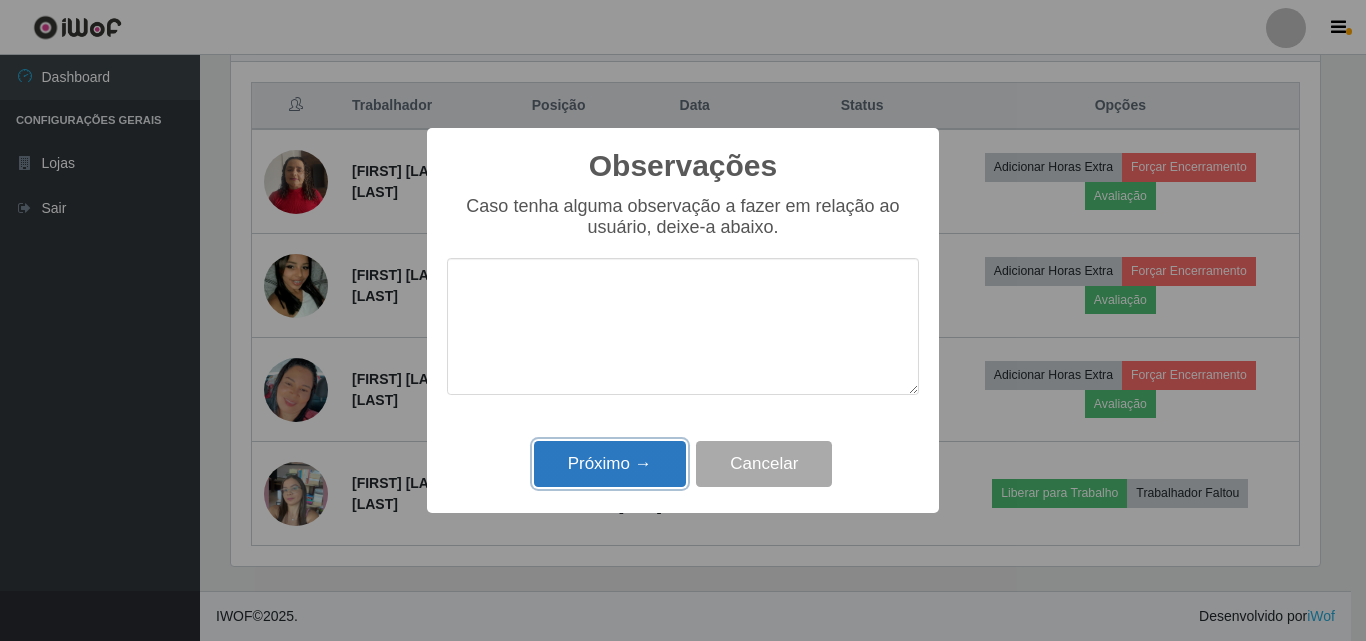 click on "Próximo →" at bounding box center (610, 464) 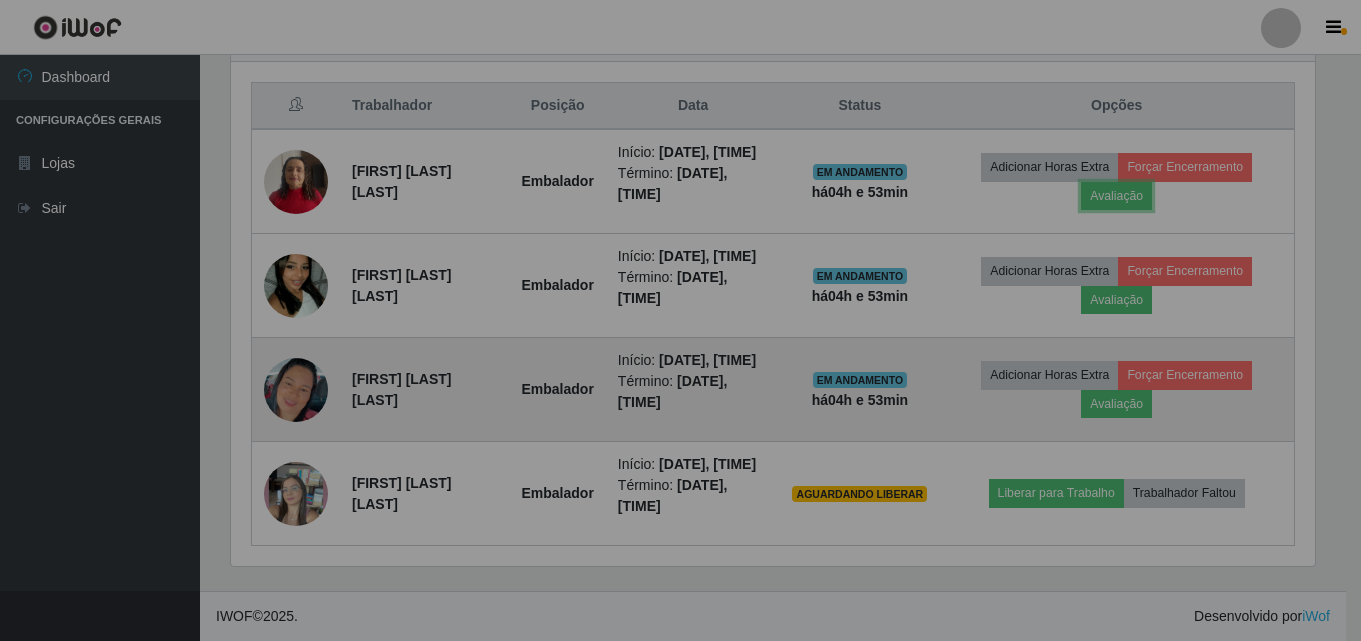 scroll, scrollTop: 999585, scrollLeft: 998901, axis: both 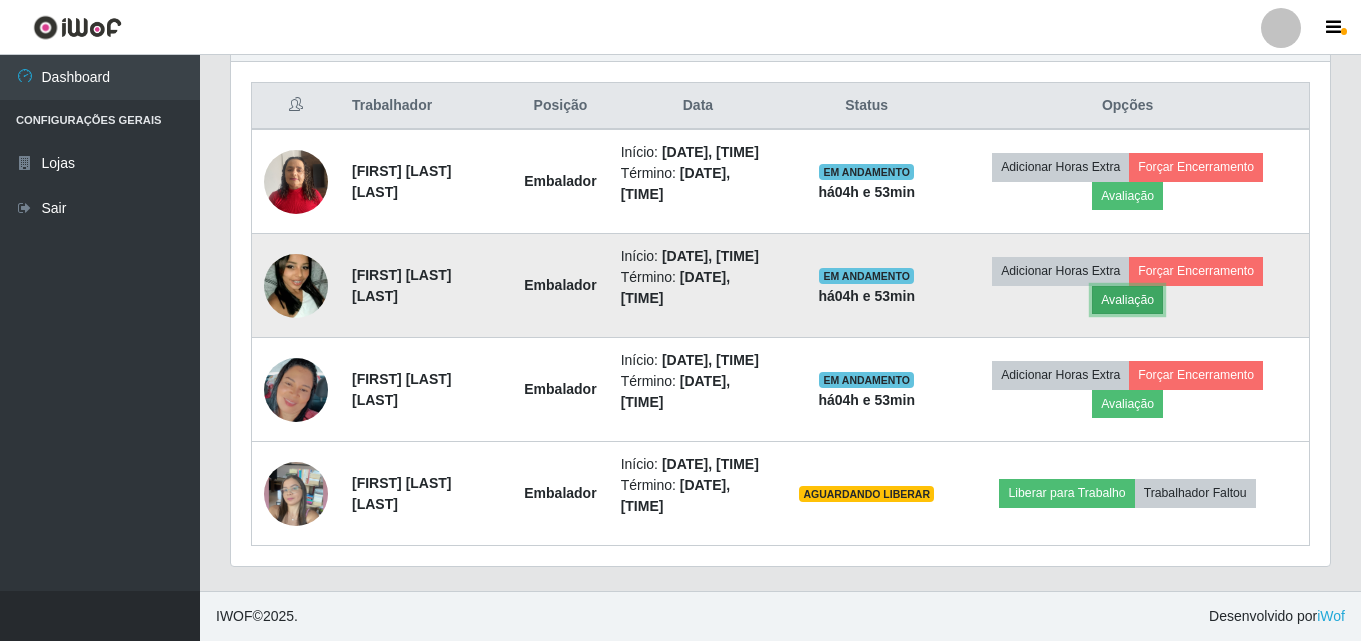 click on "Avaliação" at bounding box center (1127, 300) 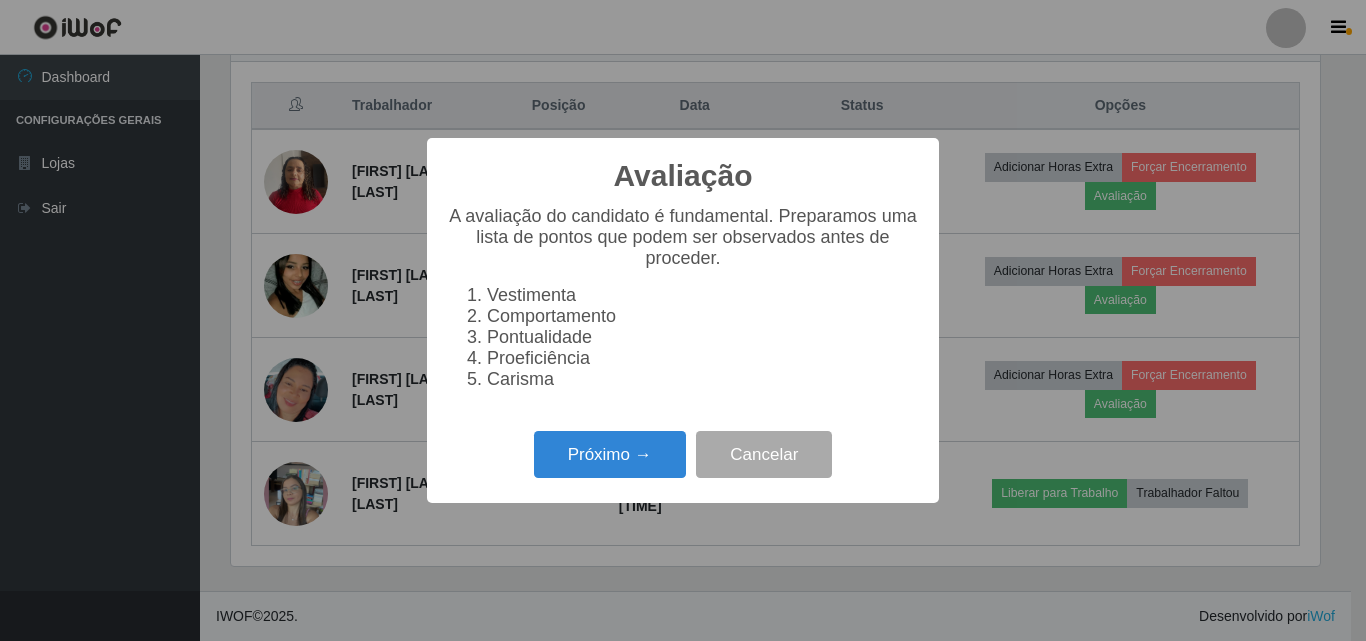 scroll, scrollTop: 999585, scrollLeft: 998911, axis: both 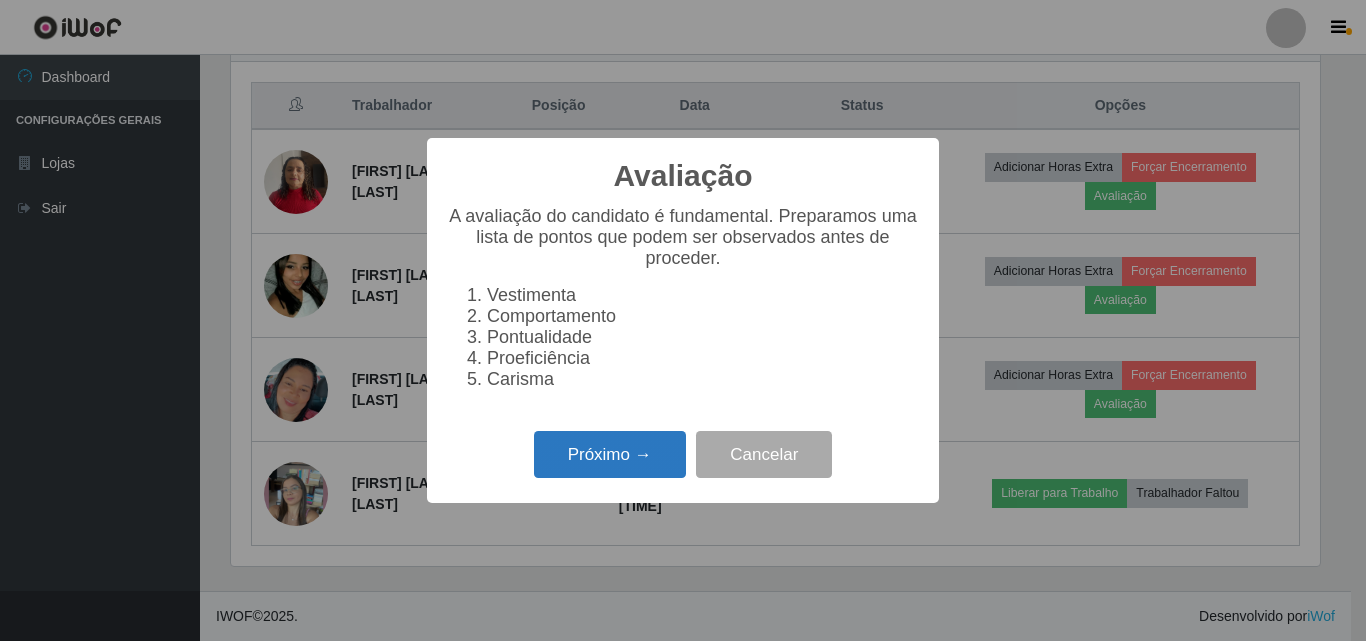 click on "Próximo →" at bounding box center (610, 454) 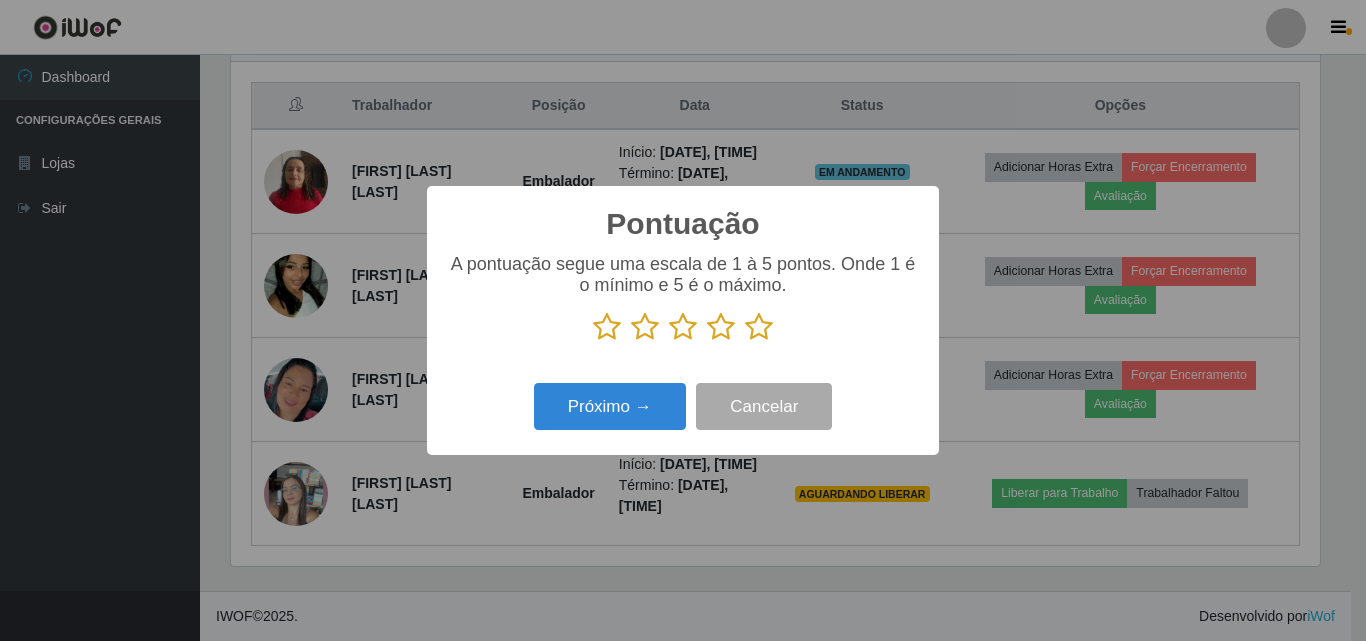 click at bounding box center [759, 327] 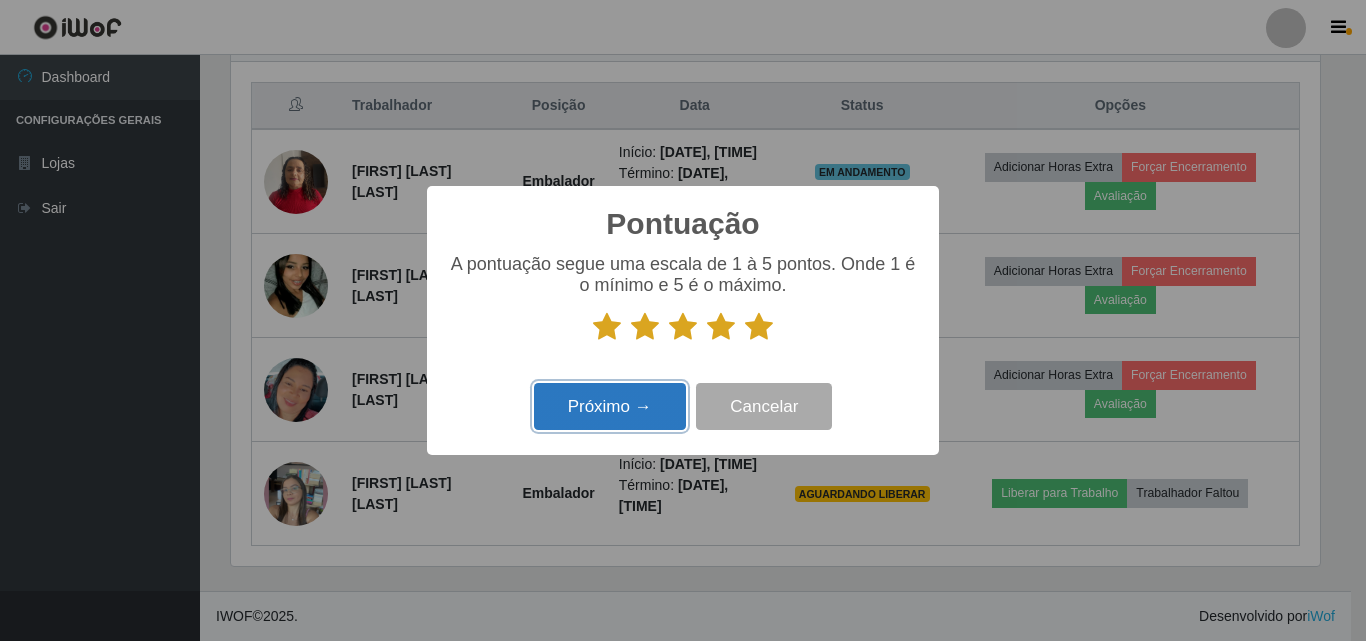 click on "Próximo →" at bounding box center [610, 406] 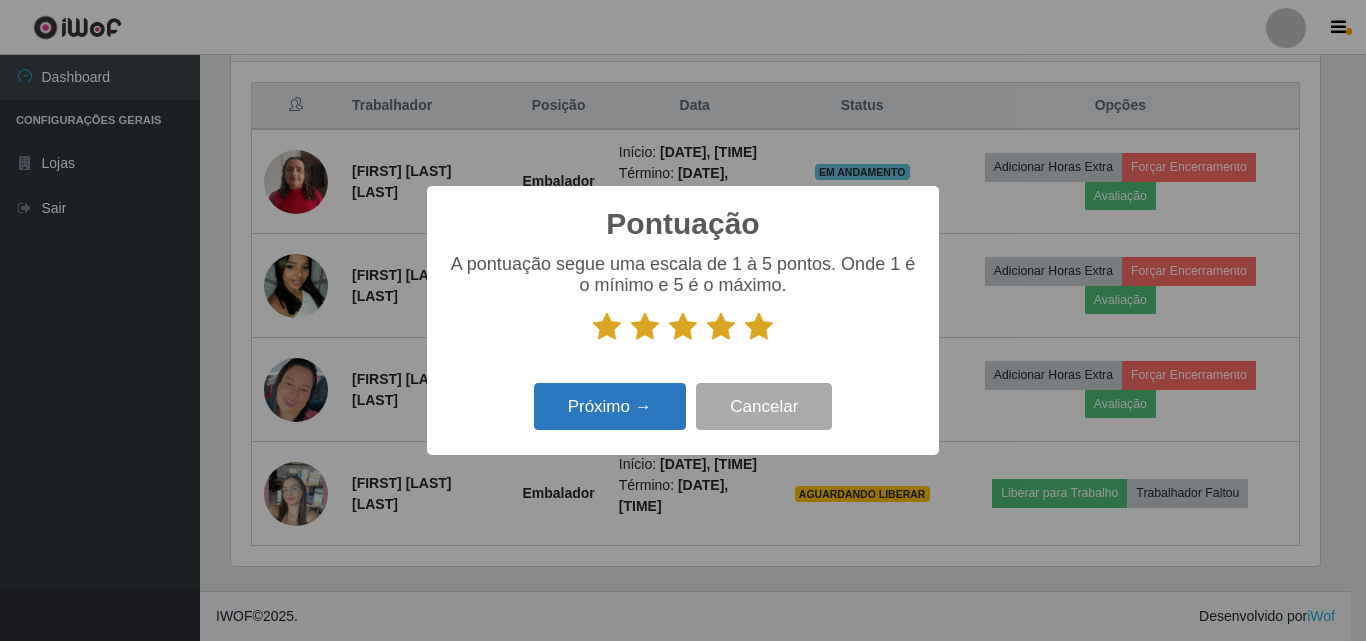 scroll, scrollTop: 999585, scrollLeft: 998911, axis: both 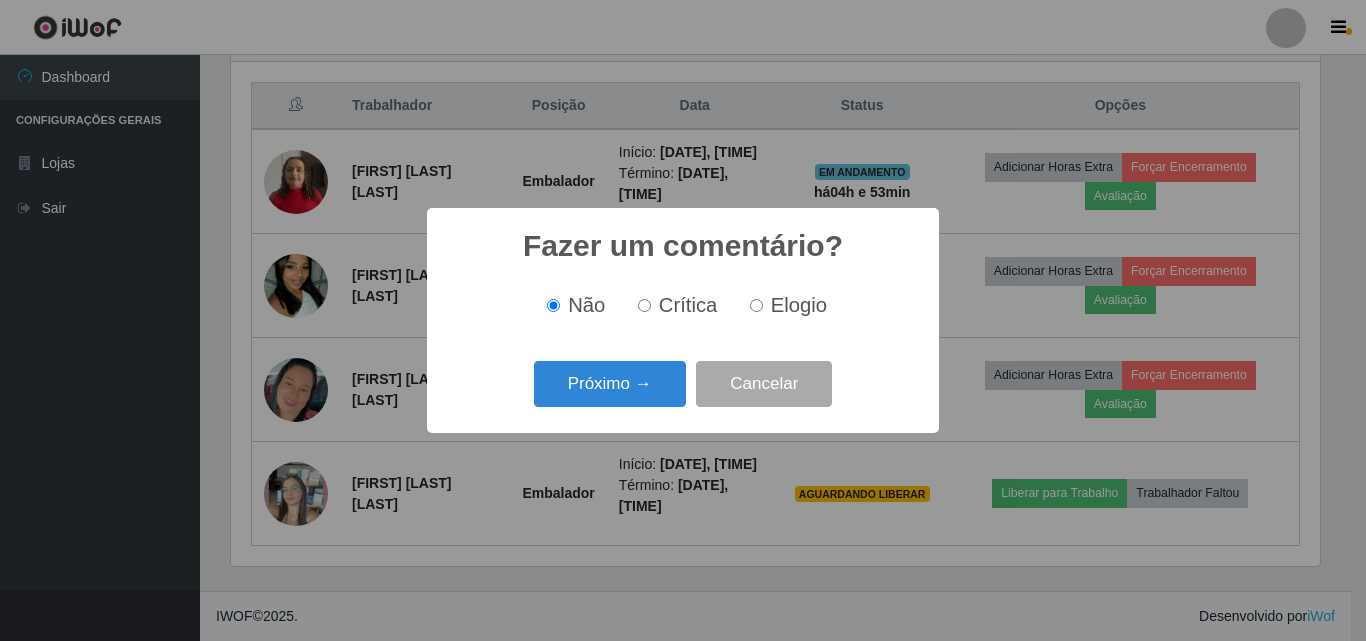 click on "Elogio" at bounding box center (799, 305) 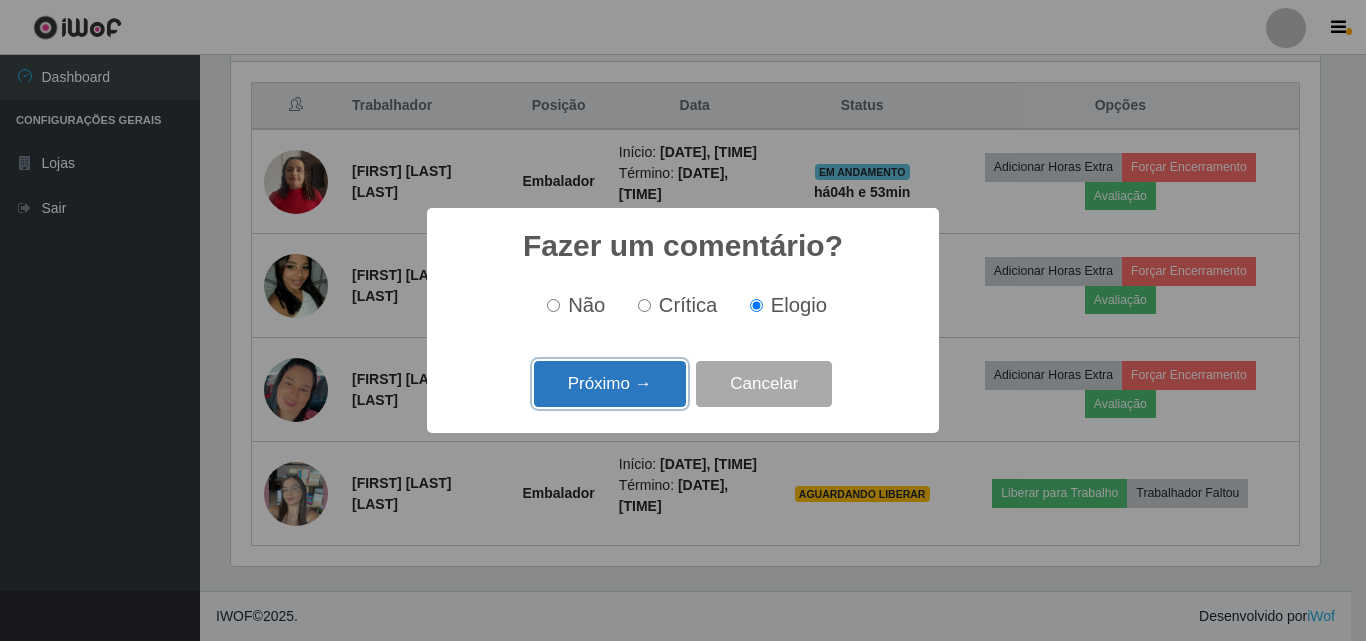 click on "Próximo →" at bounding box center [610, 384] 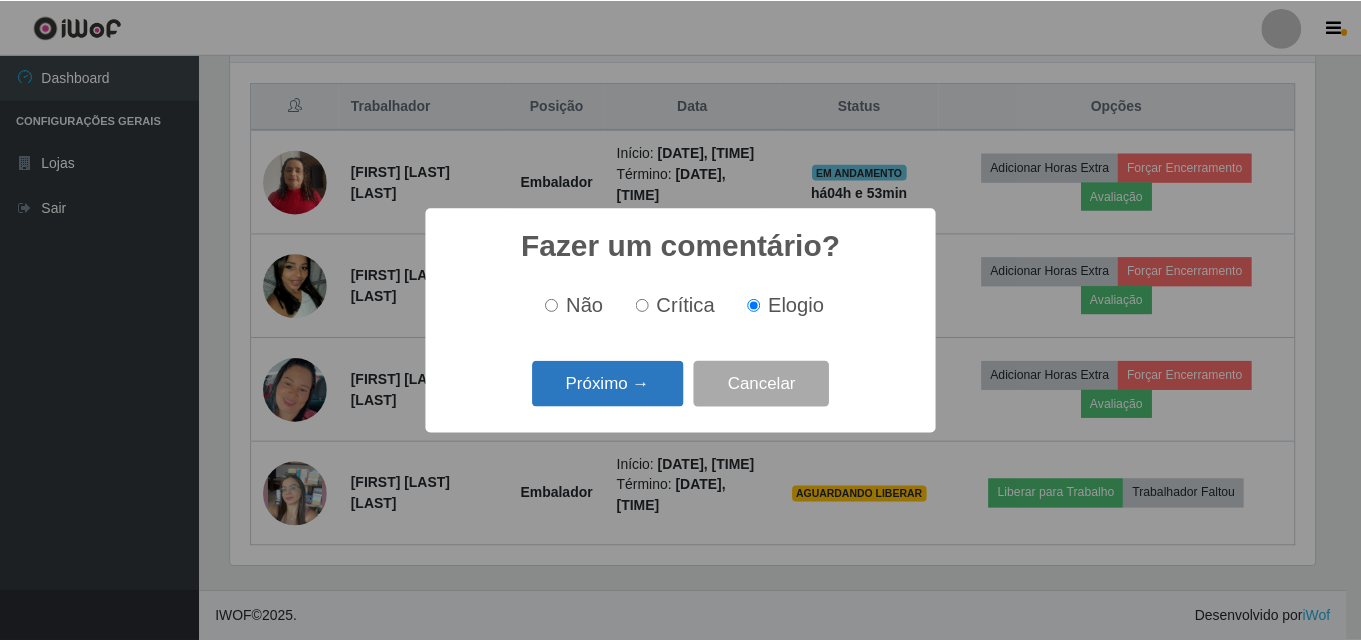scroll, scrollTop: 999585, scrollLeft: 998911, axis: both 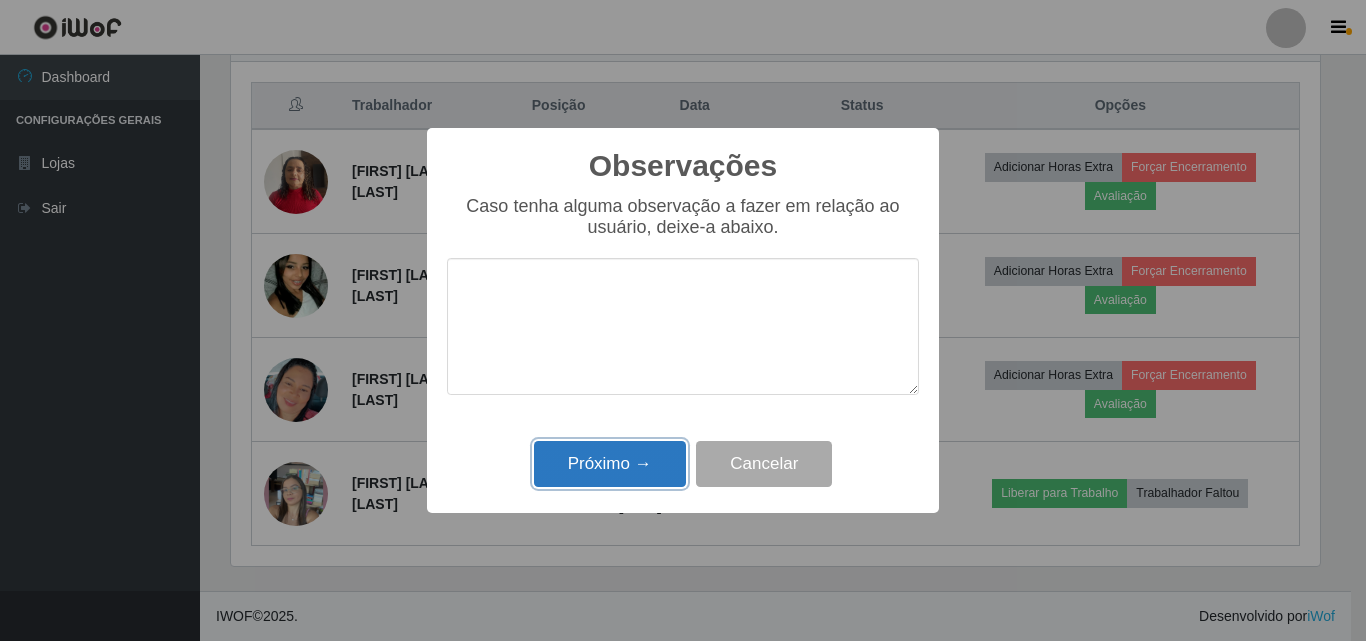 click on "Próximo →" at bounding box center (610, 464) 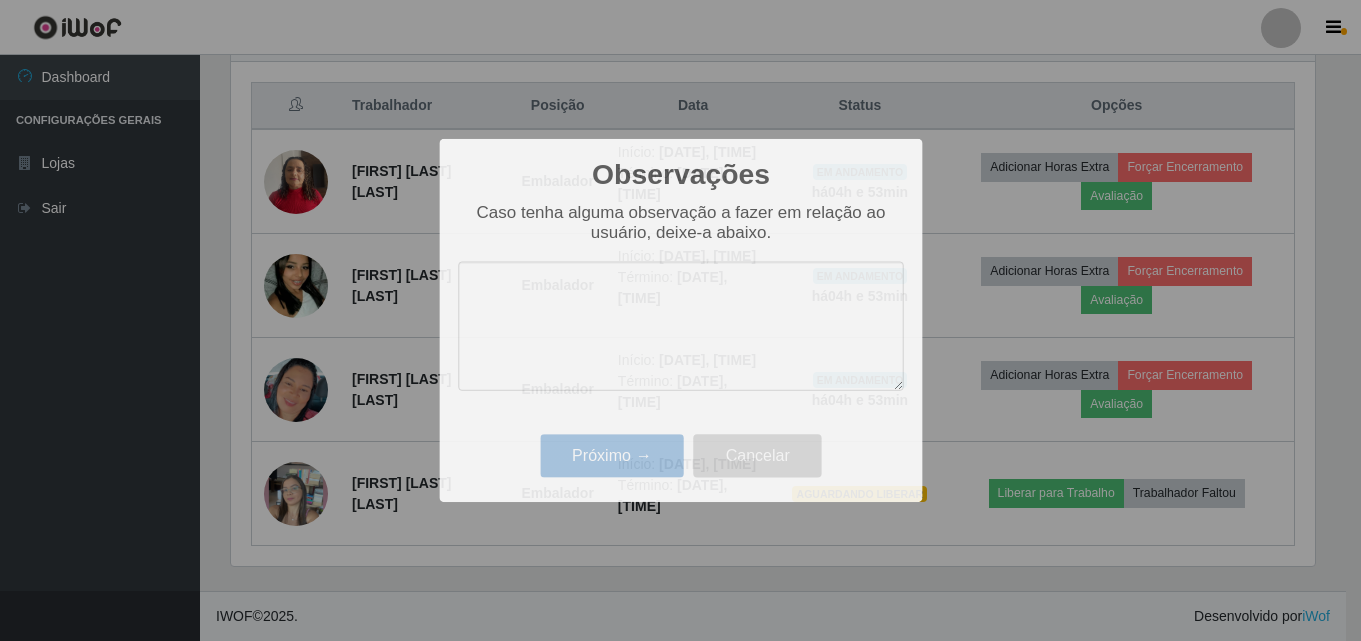 scroll, scrollTop: 999585, scrollLeft: 998901, axis: both 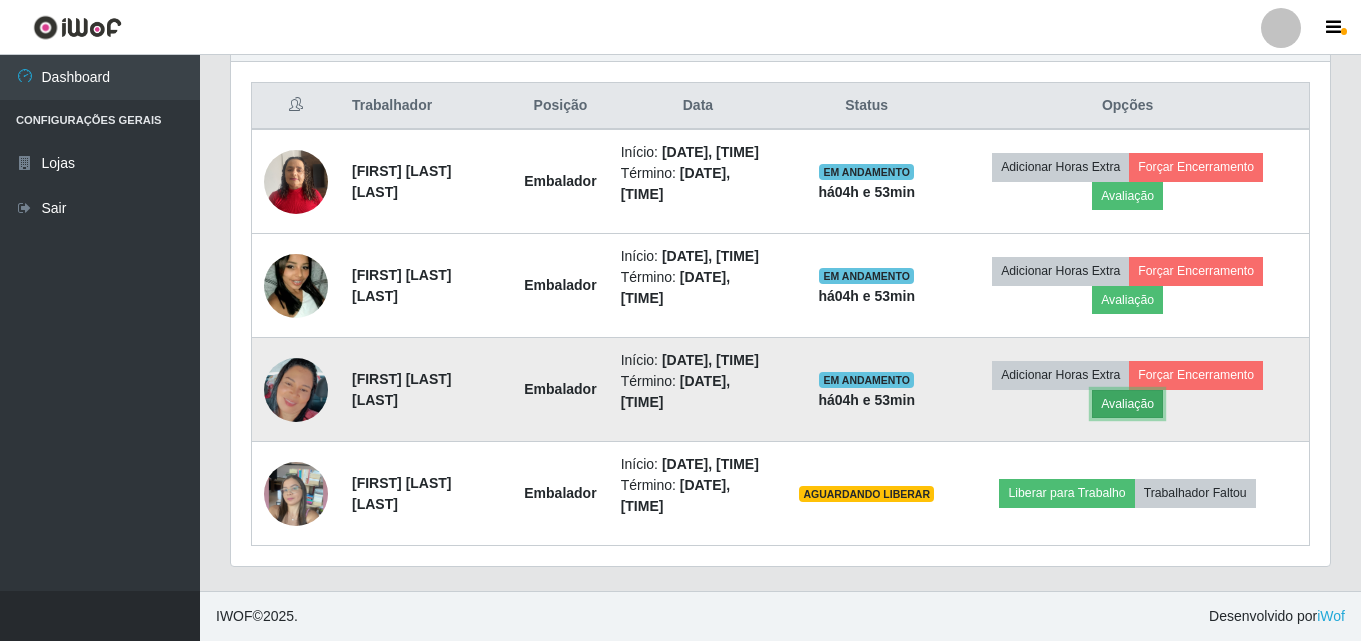 click on "Avaliação" at bounding box center [1127, 404] 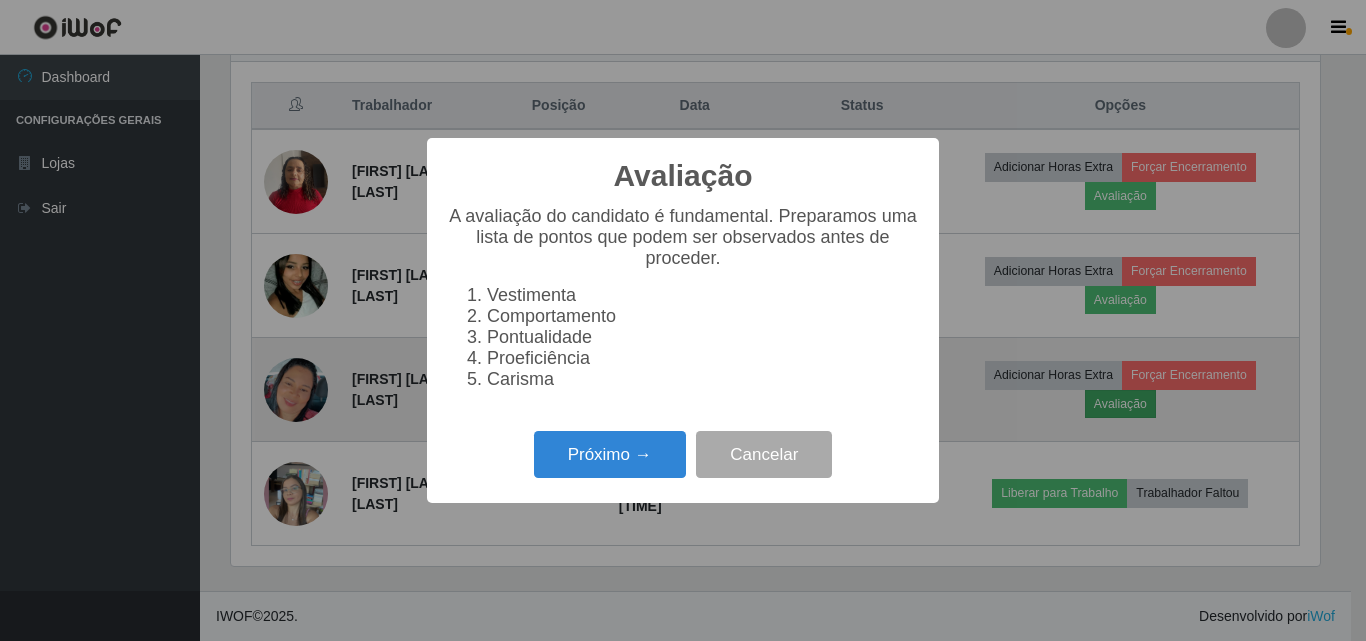 scroll, scrollTop: 999585, scrollLeft: 998911, axis: both 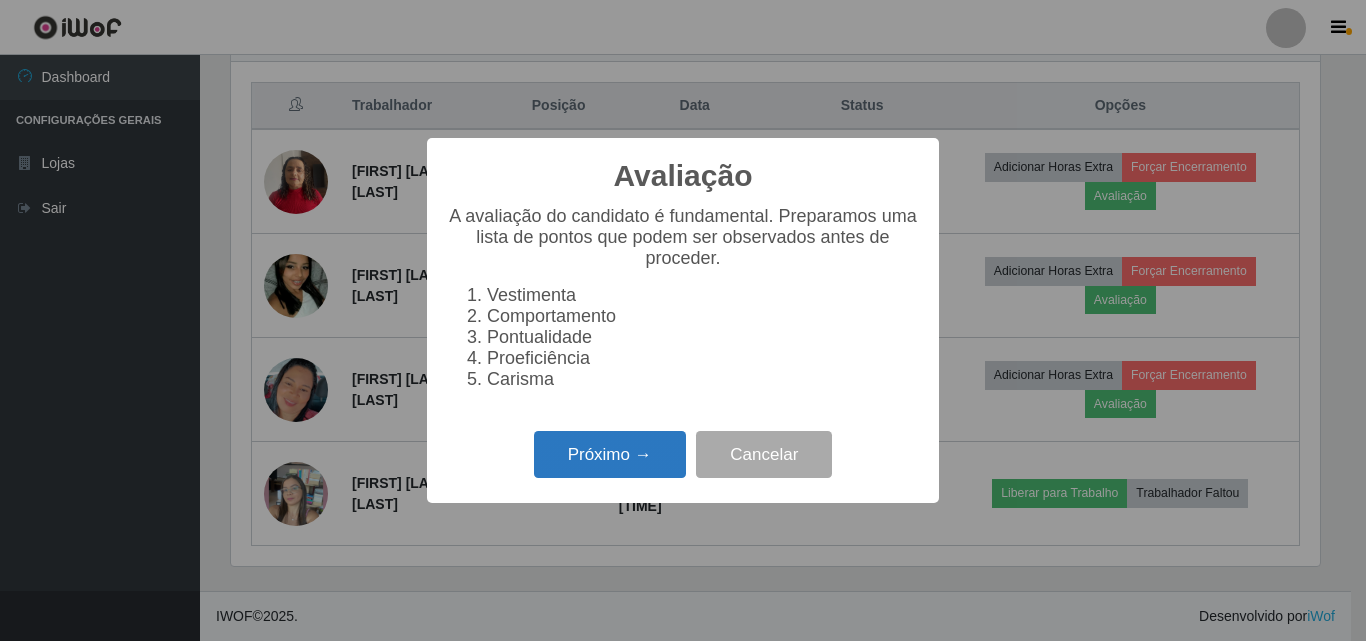 click on "Próximo →" at bounding box center [610, 454] 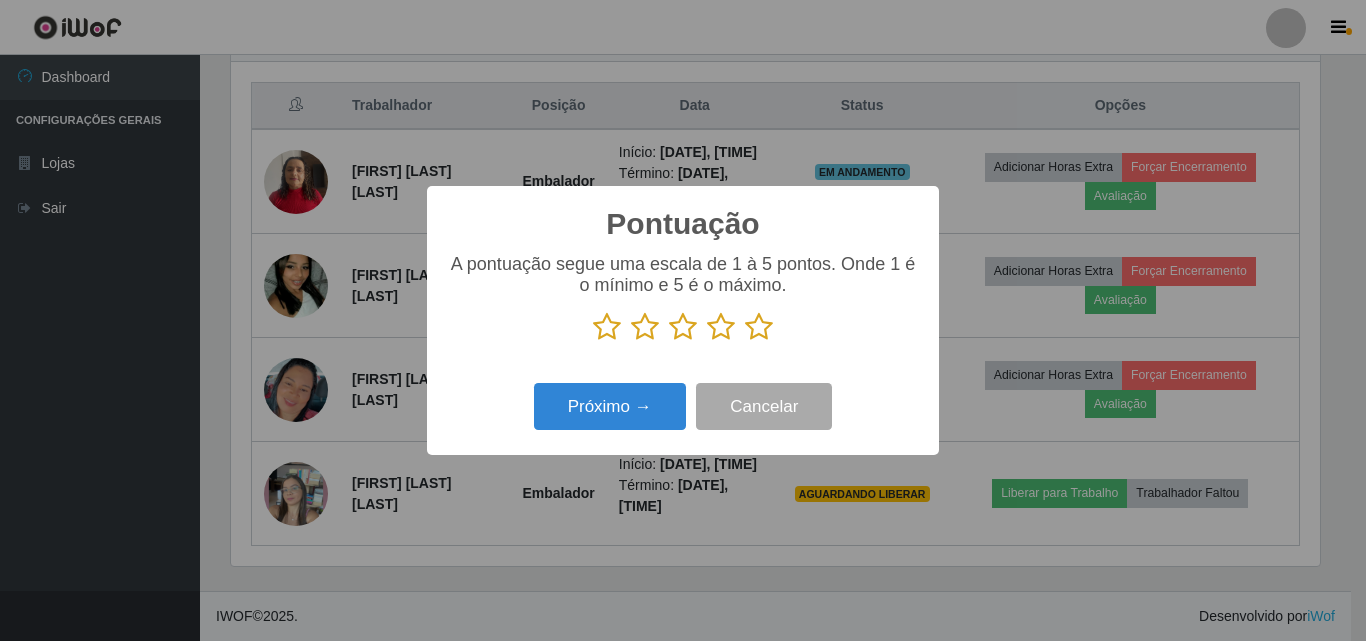 scroll, scrollTop: 999585, scrollLeft: 998911, axis: both 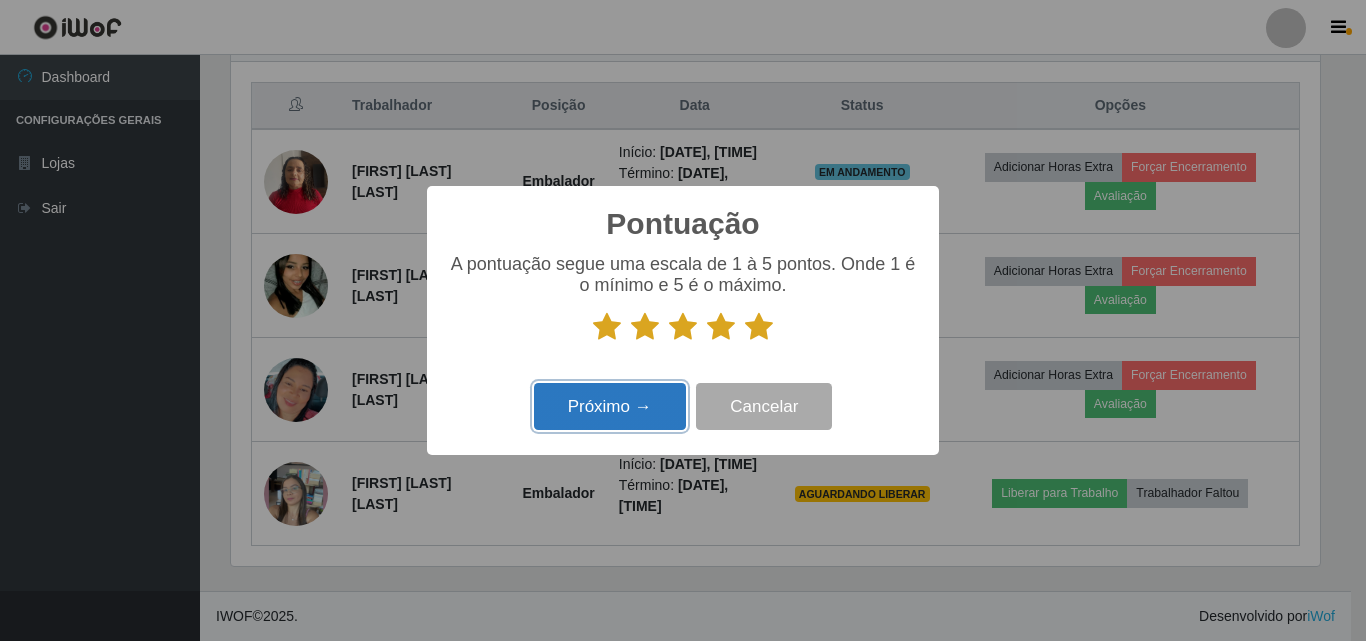 click on "Próximo →" at bounding box center (610, 406) 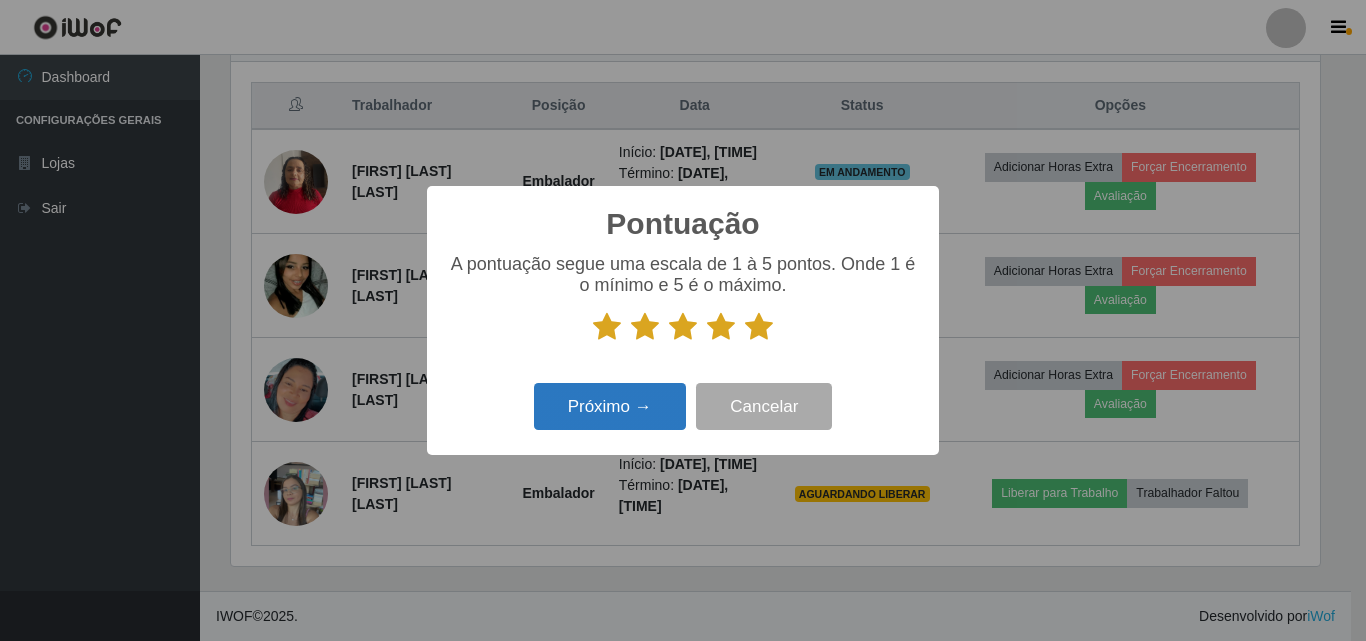scroll, scrollTop: 999585, scrollLeft: 998911, axis: both 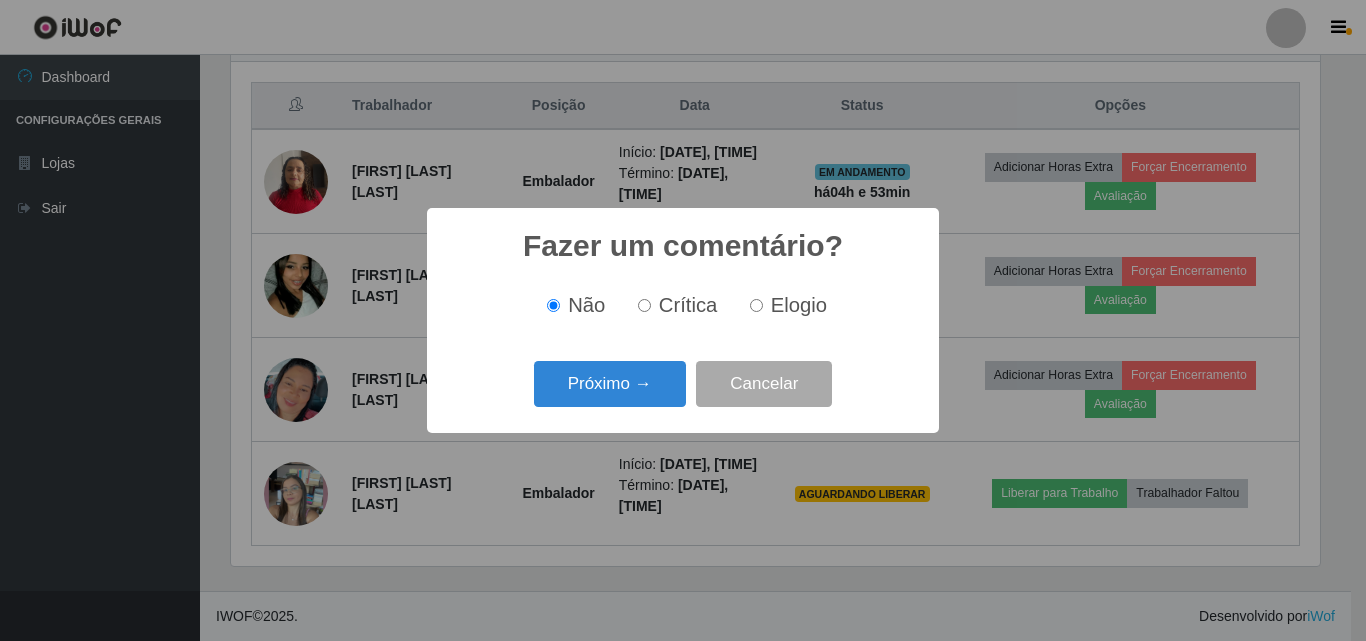 click on "Elogio" at bounding box center [799, 305] 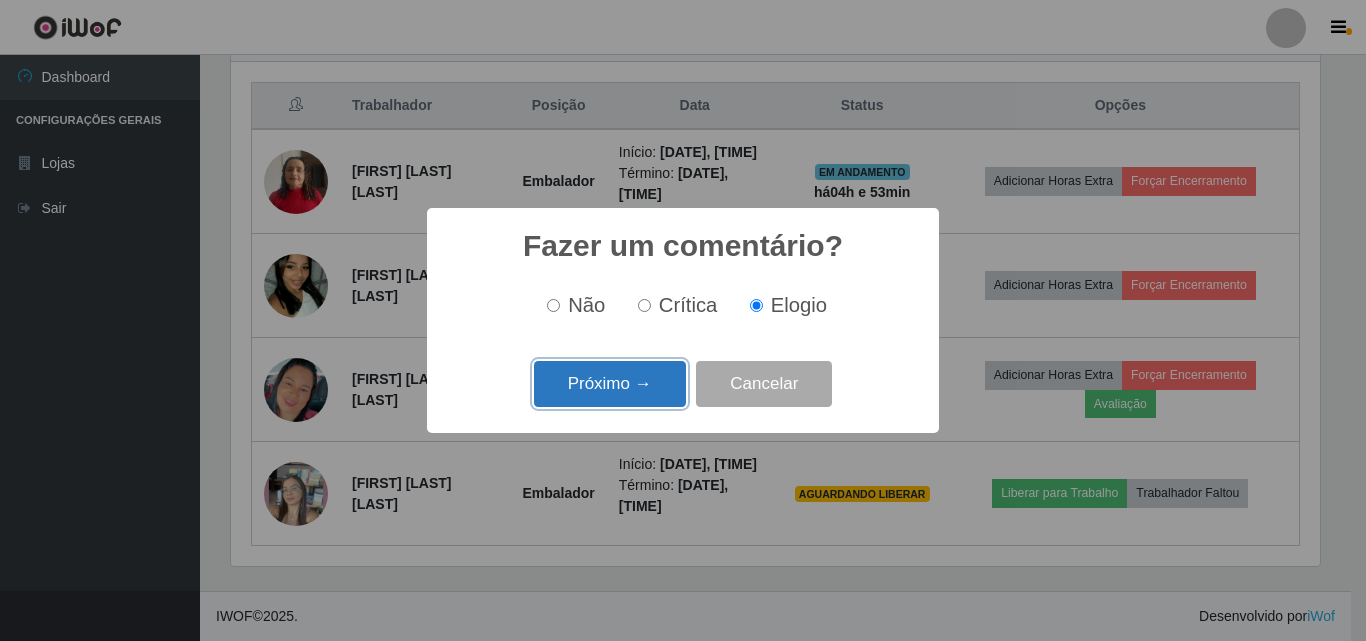 click on "Próximo →" at bounding box center [610, 384] 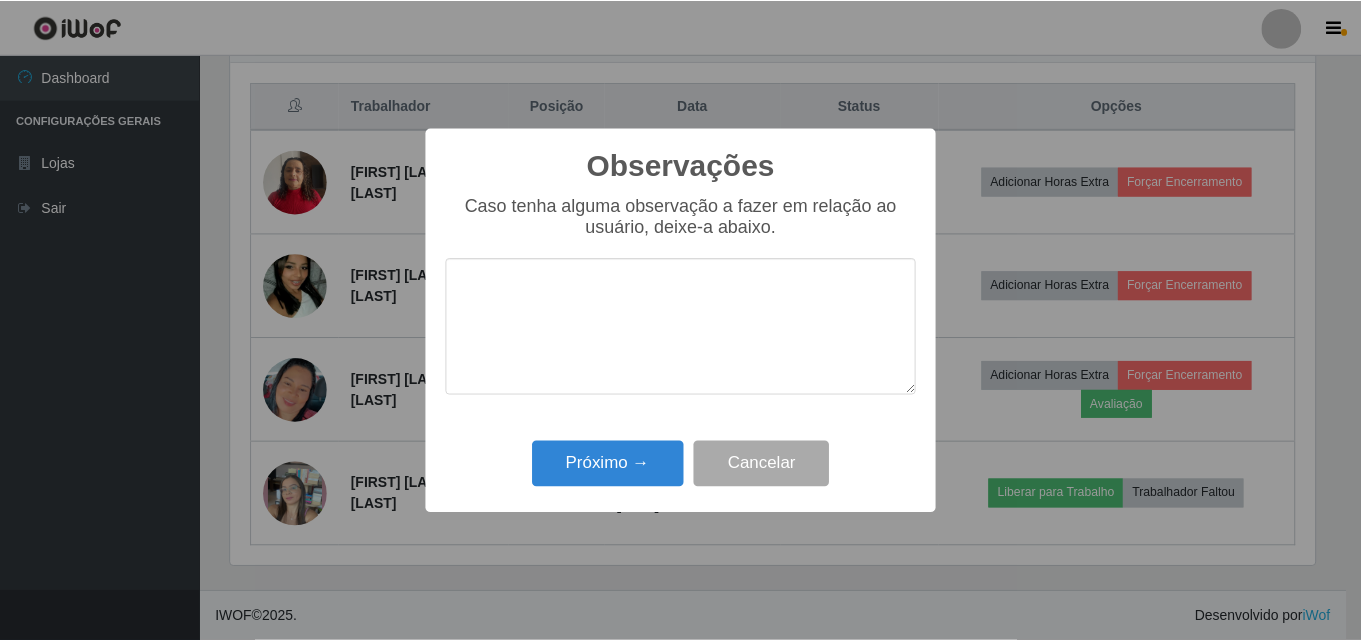 scroll, scrollTop: 999585, scrollLeft: 998911, axis: both 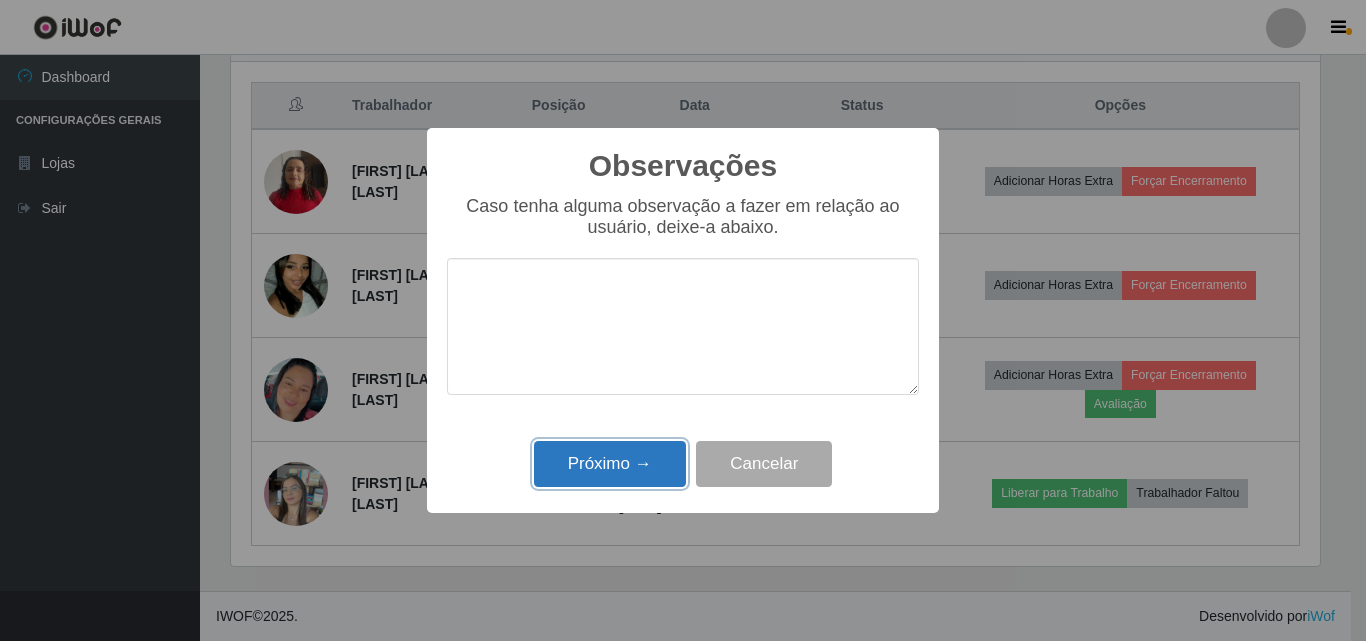 click on "Próximo →" at bounding box center (610, 464) 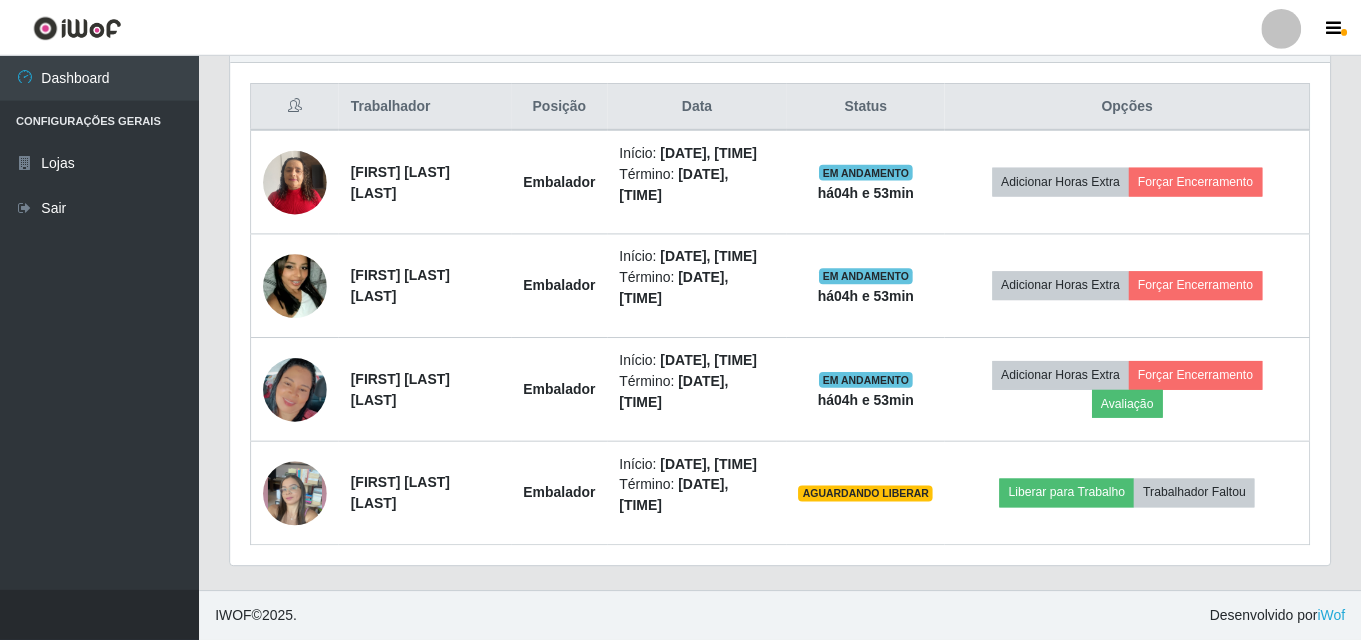 scroll, scrollTop: 999585, scrollLeft: 998901, axis: both 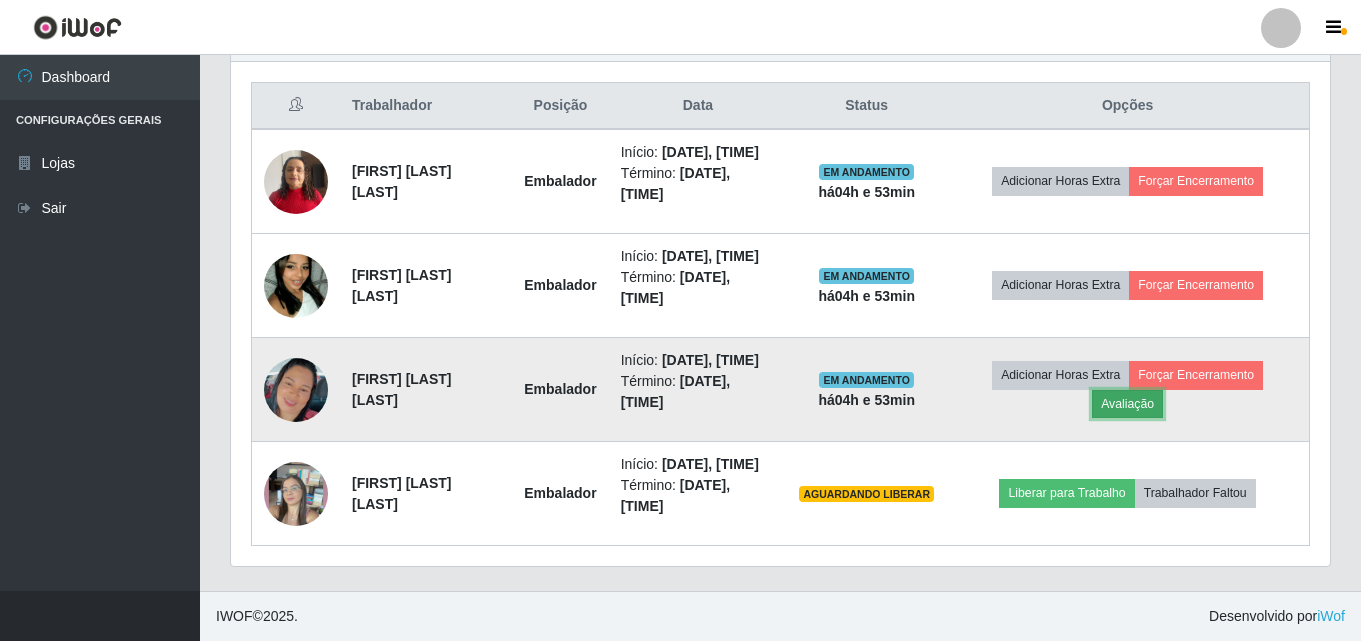 click on "Avaliação" at bounding box center (1127, 404) 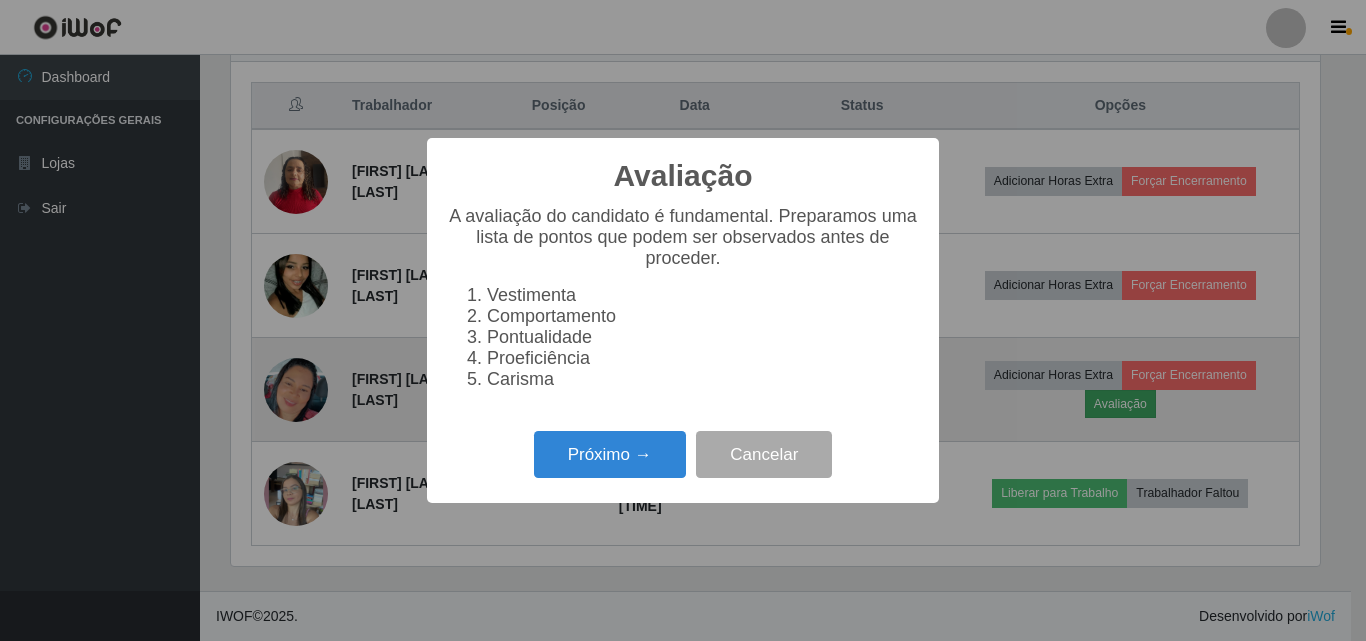 scroll, scrollTop: 999585, scrollLeft: 998911, axis: both 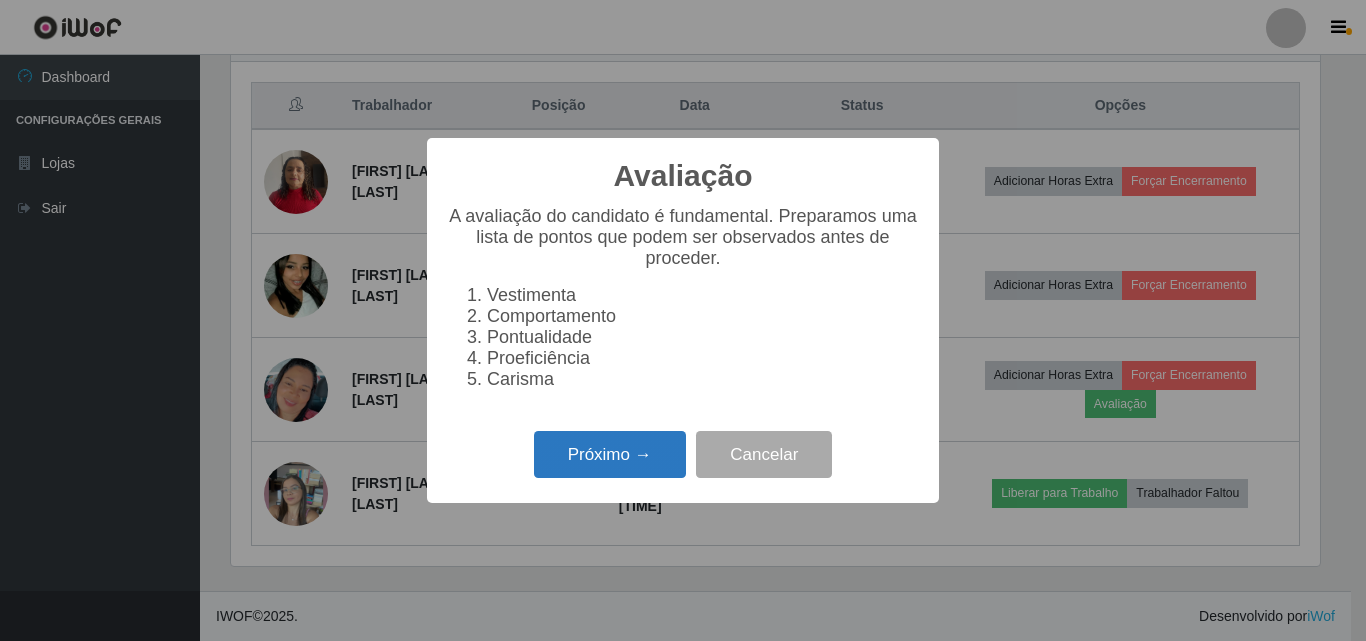 click on "Próximo →" at bounding box center (610, 454) 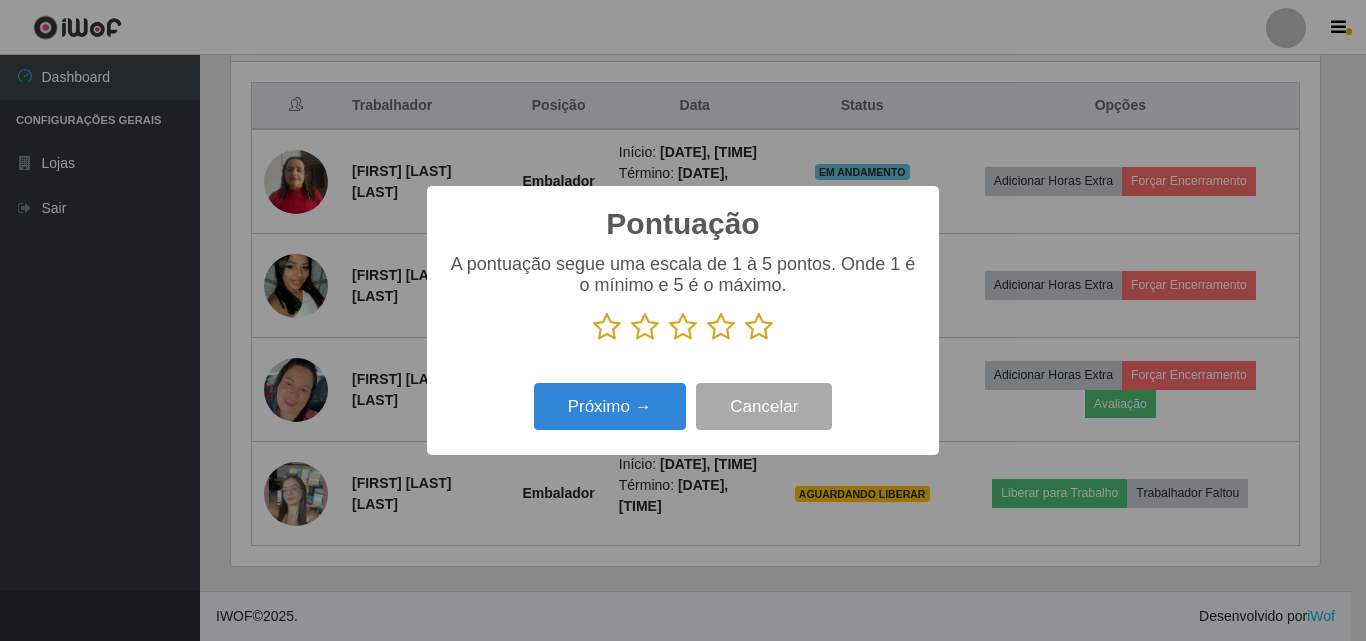 scroll, scrollTop: 999585, scrollLeft: 998911, axis: both 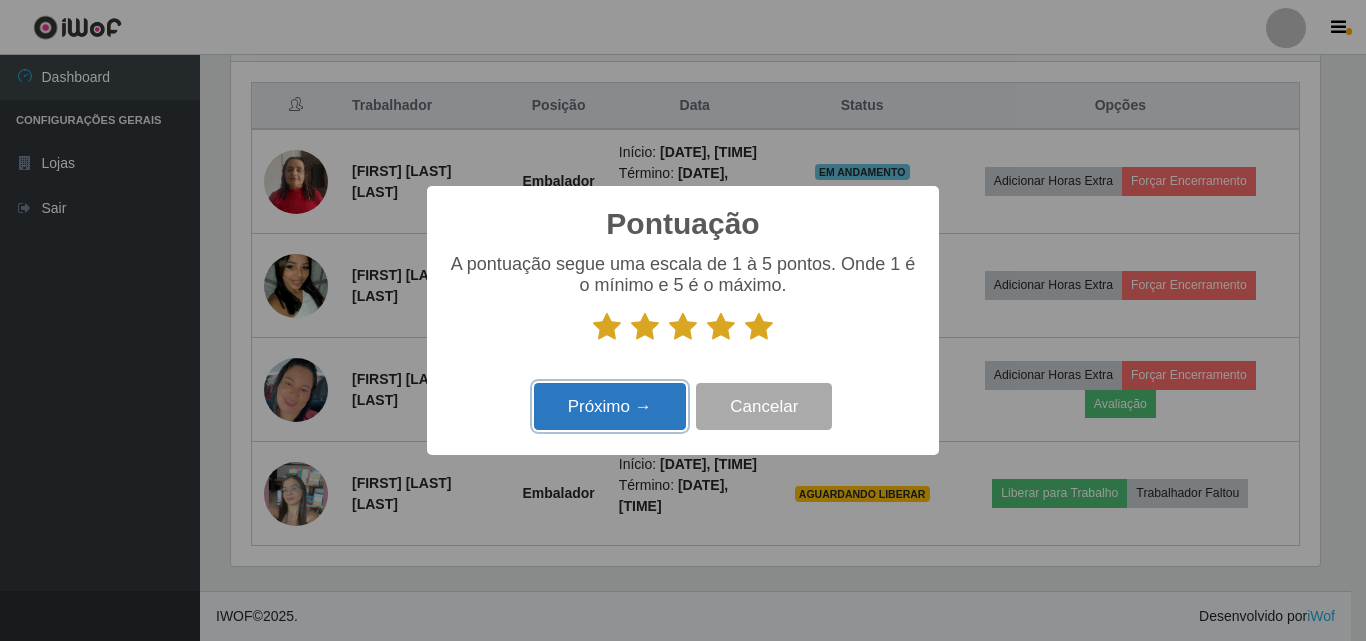 click on "Próximo →" at bounding box center [610, 406] 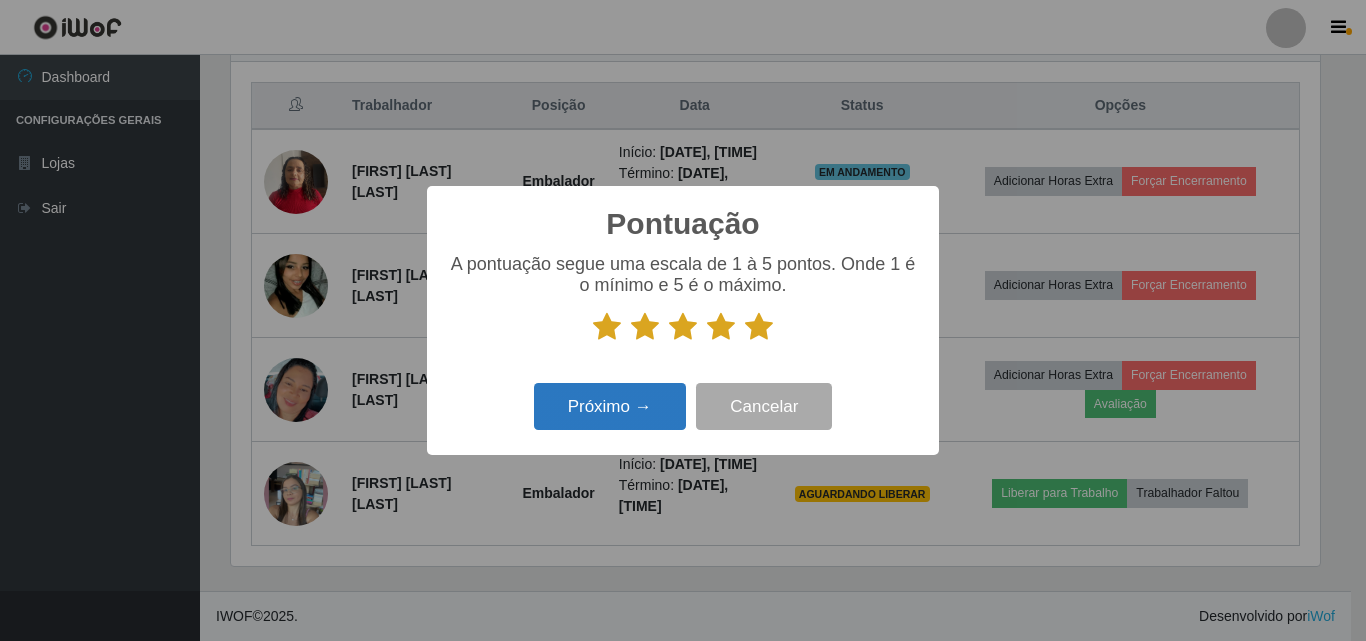 scroll, scrollTop: 999585, scrollLeft: 998911, axis: both 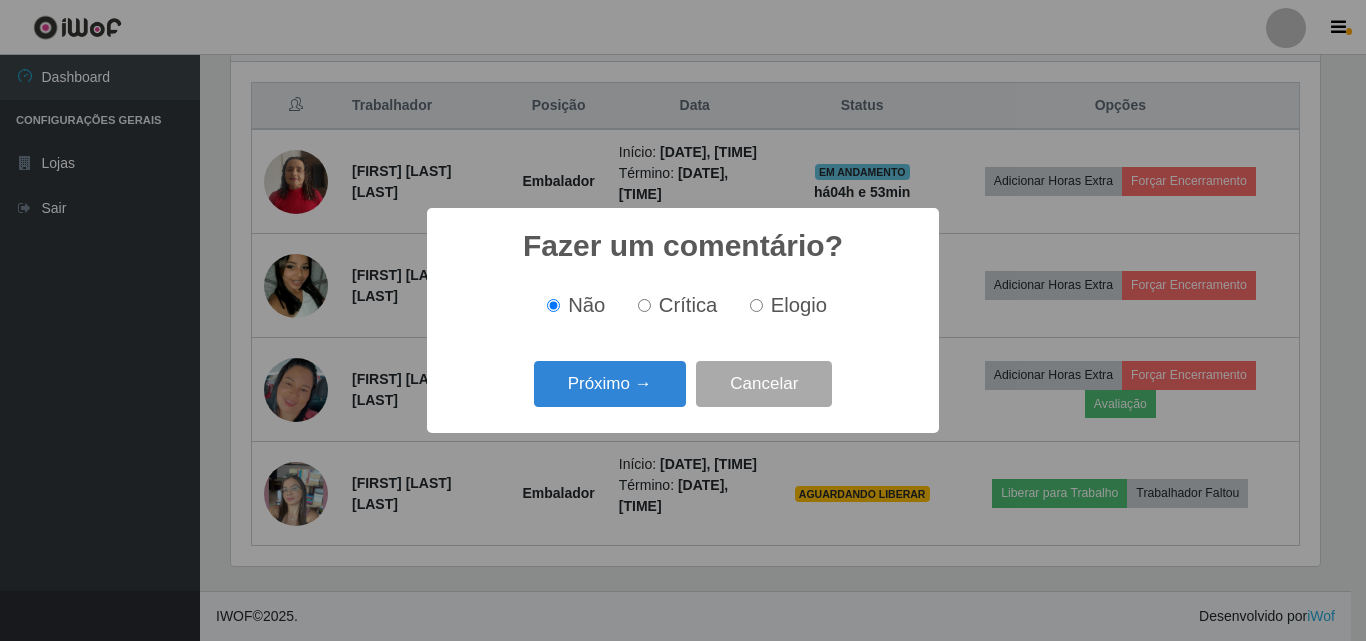 click on "Elogio" at bounding box center (784, 305) 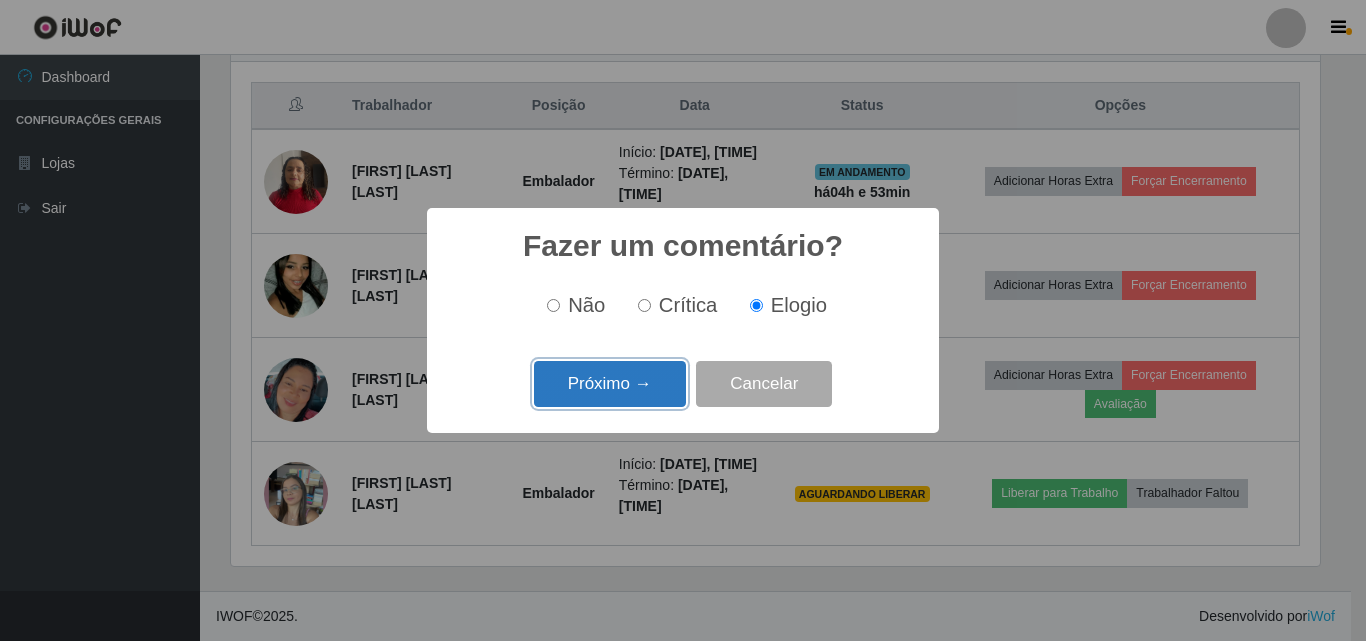 click on "Próximo →" at bounding box center [610, 384] 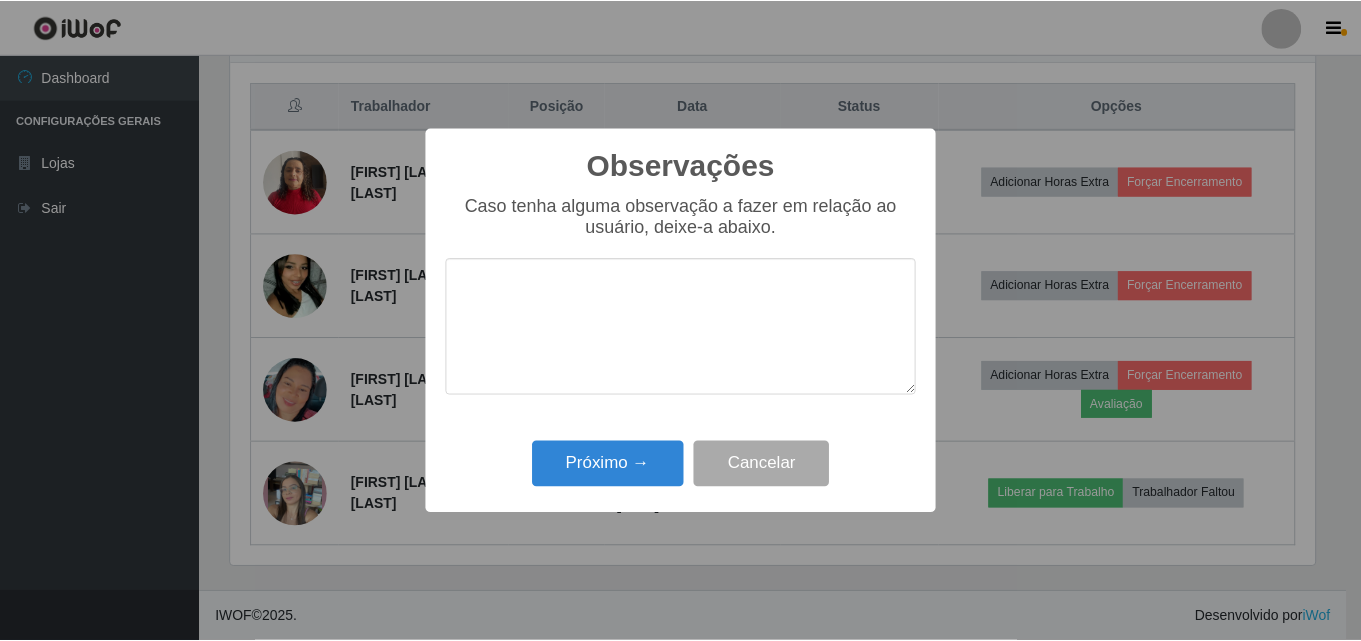 scroll, scrollTop: 999585, scrollLeft: 998911, axis: both 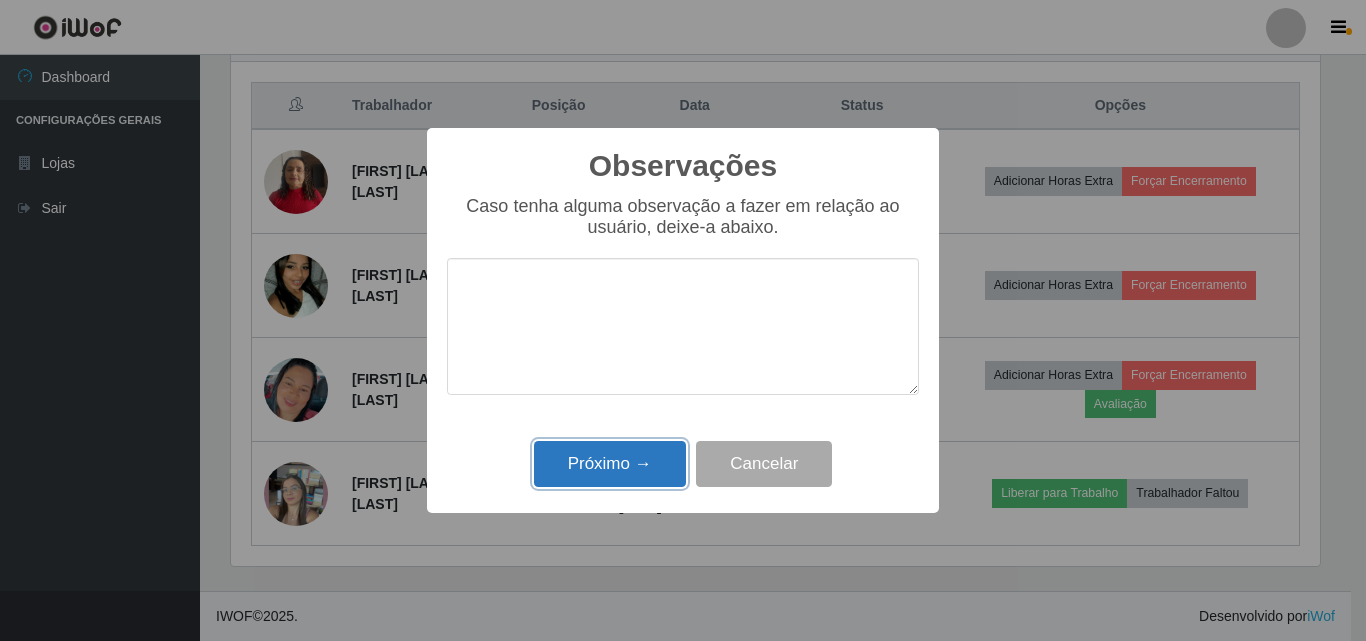 click on "Próximo →" at bounding box center [610, 464] 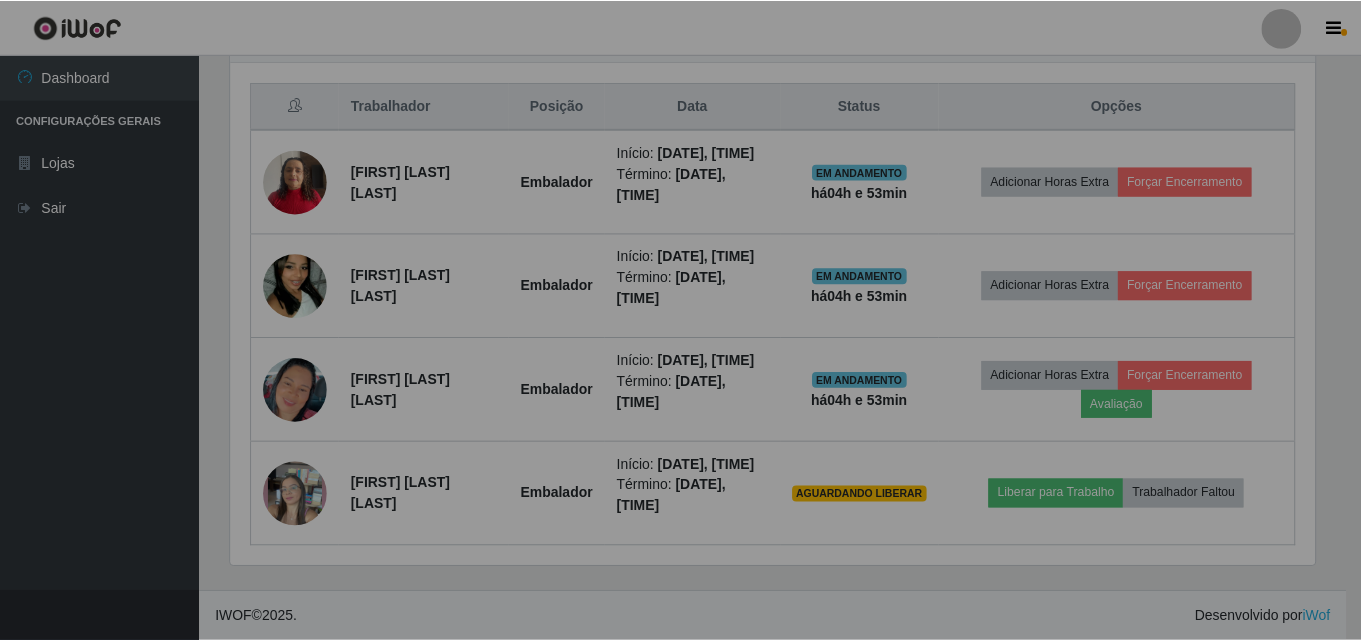 scroll, scrollTop: 999585, scrollLeft: 998901, axis: both 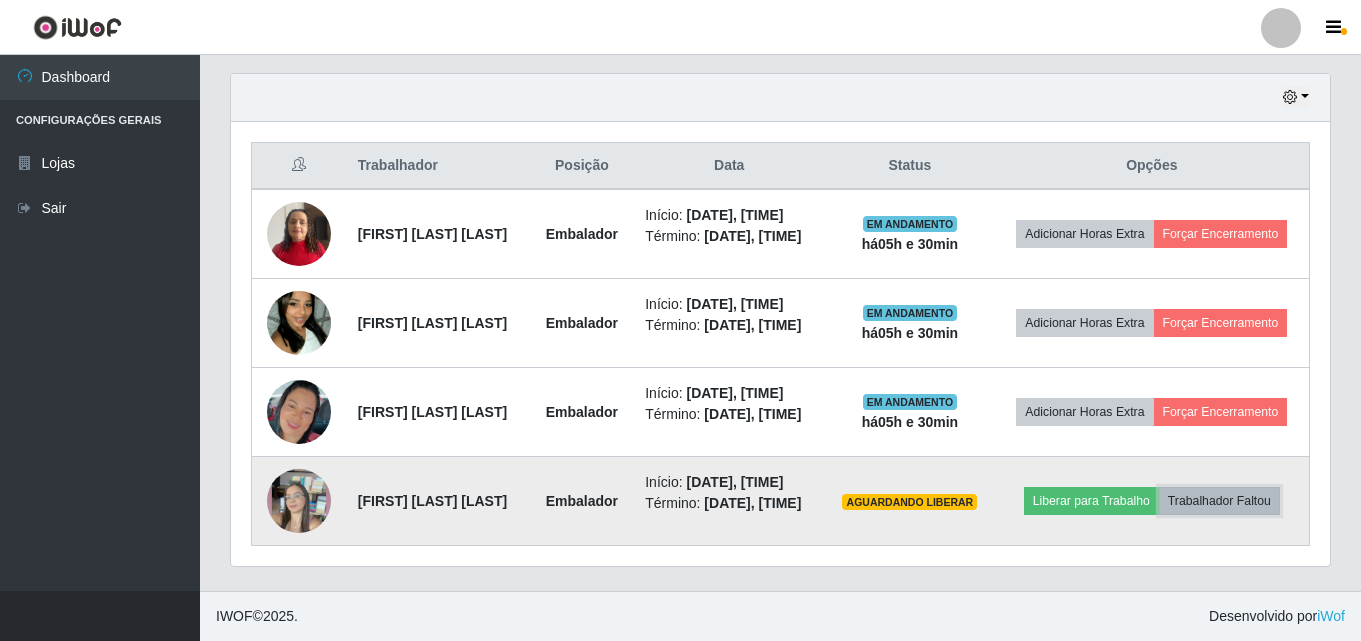 click on "Trabalhador Faltou" at bounding box center (1219, 501) 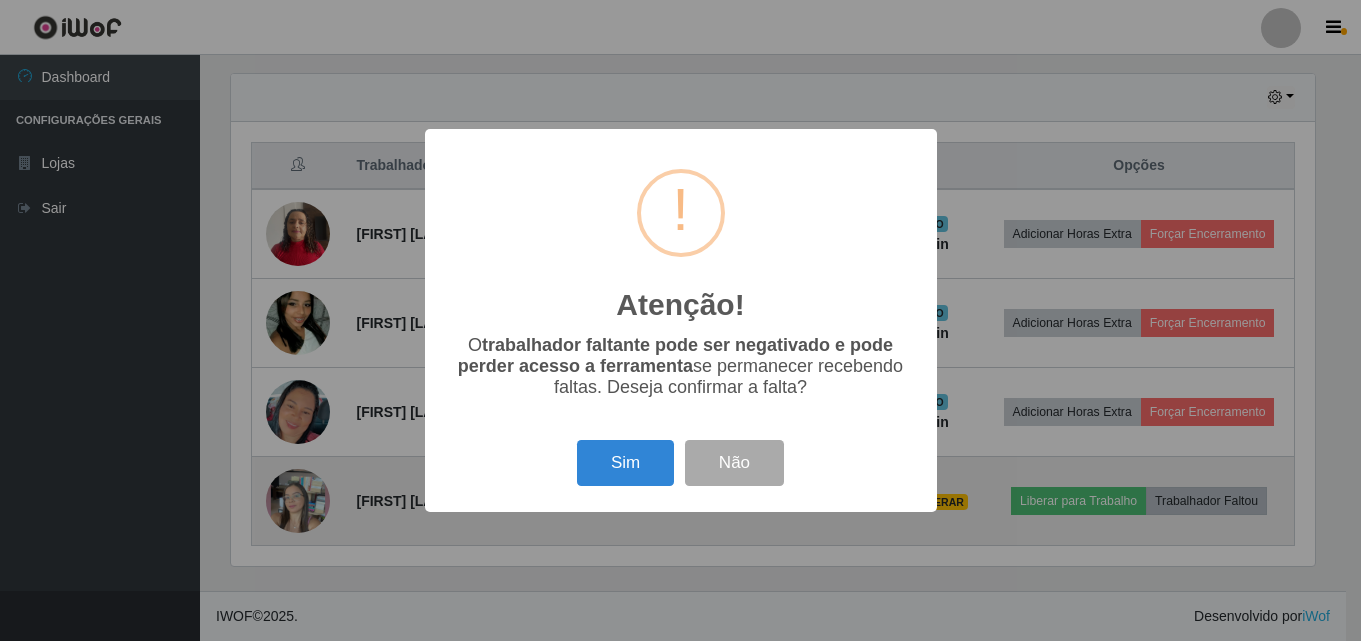 scroll, scrollTop: 999585, scrollLeft: 998911, axis: both 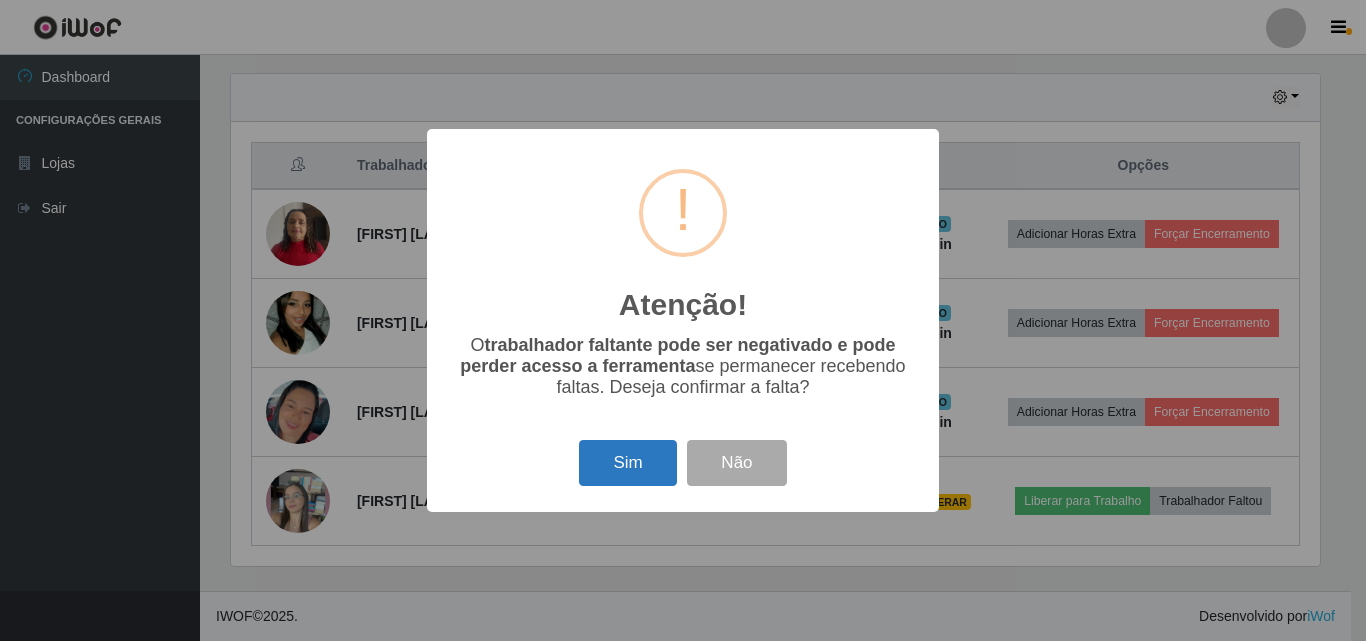 click on "Sim" at bounding box center [627, 463] 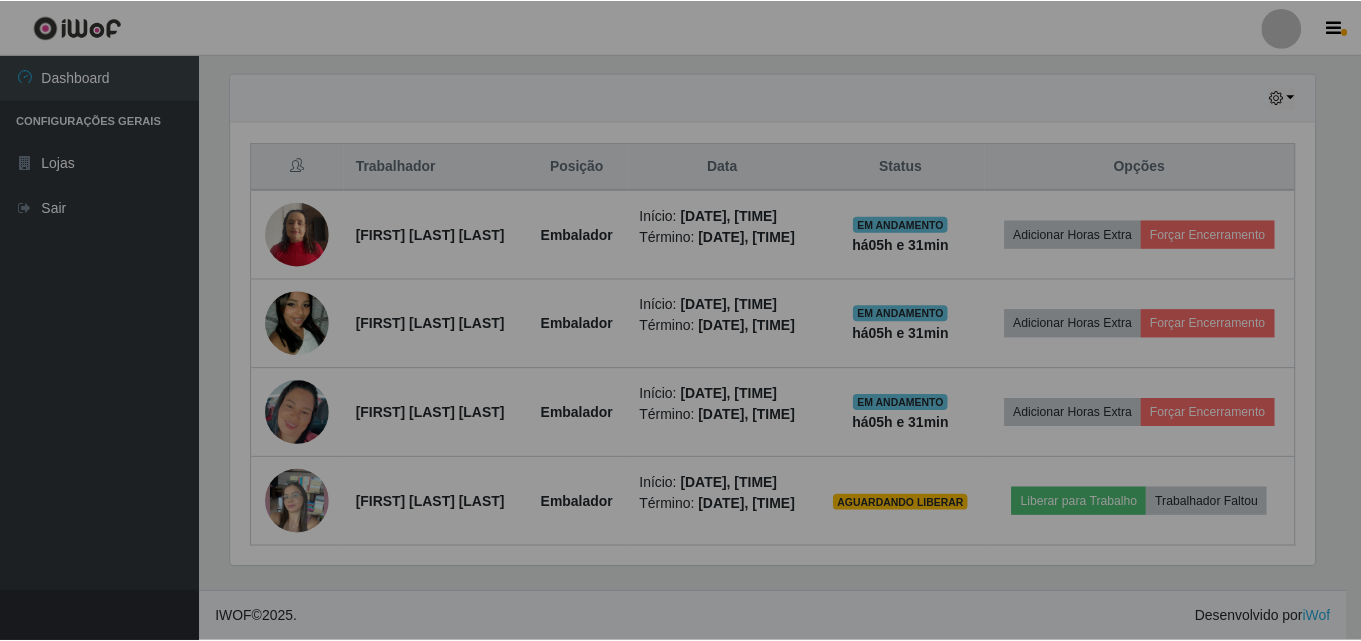 scroll, scrollTop: 999585, scrollLeft: 998901, axis: both 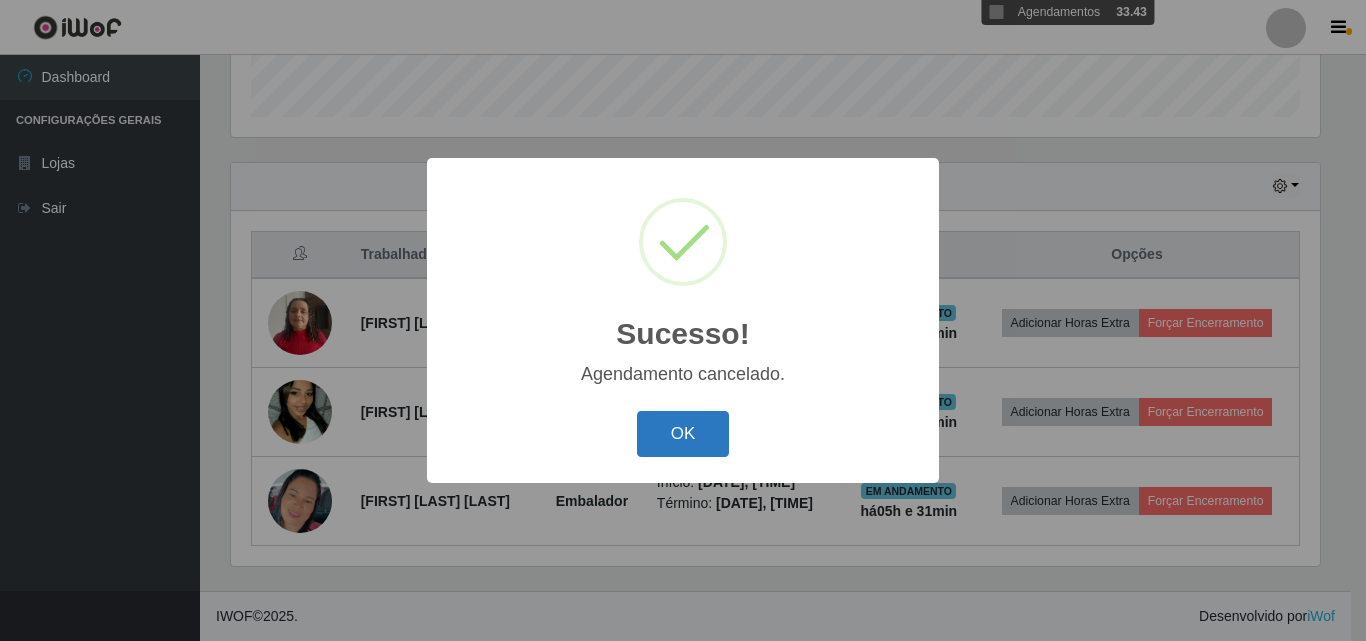 click on "OK" at bounding box center (683, 434) 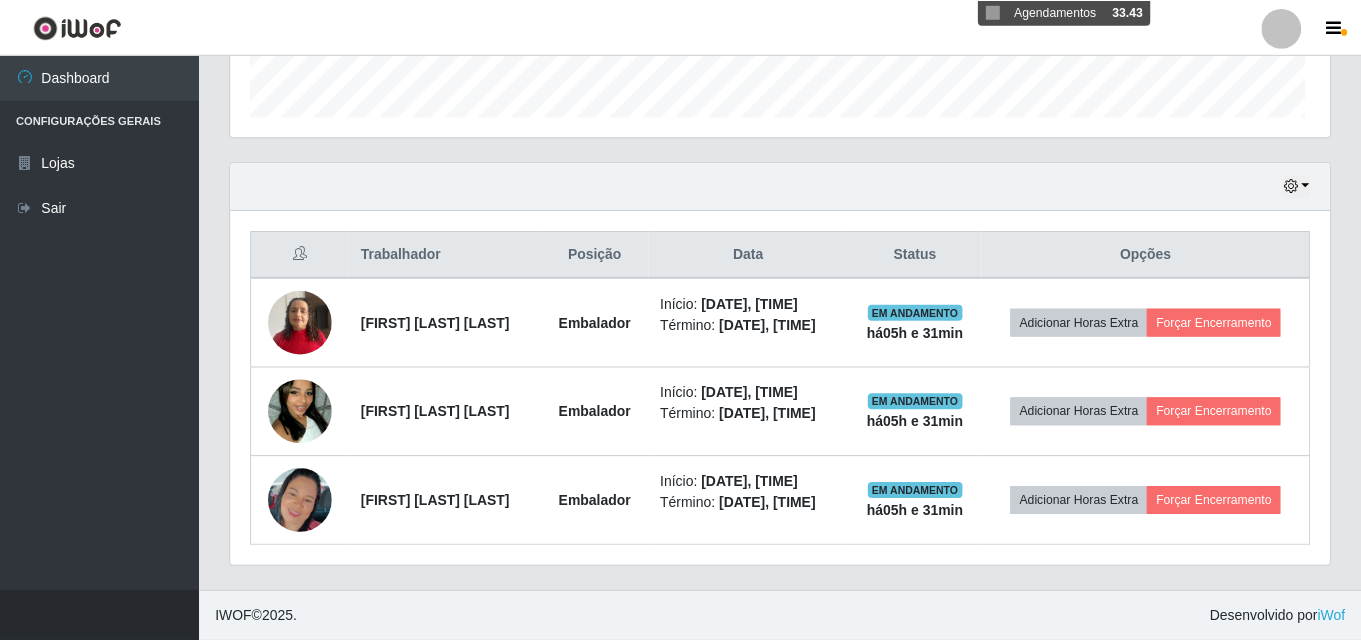 scroll, scrollTop: 999585, scrollLeft: 998901, axis: both 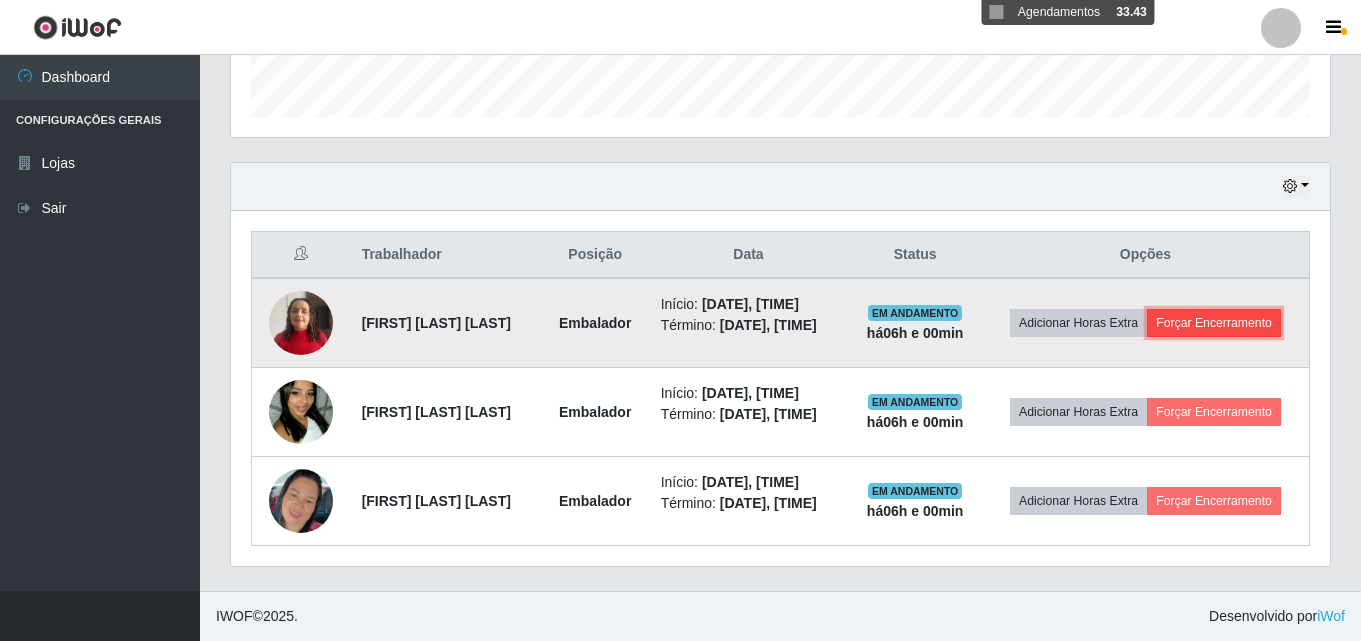 click on "Forçar Encerramento" at bounding box center [1214, 323] 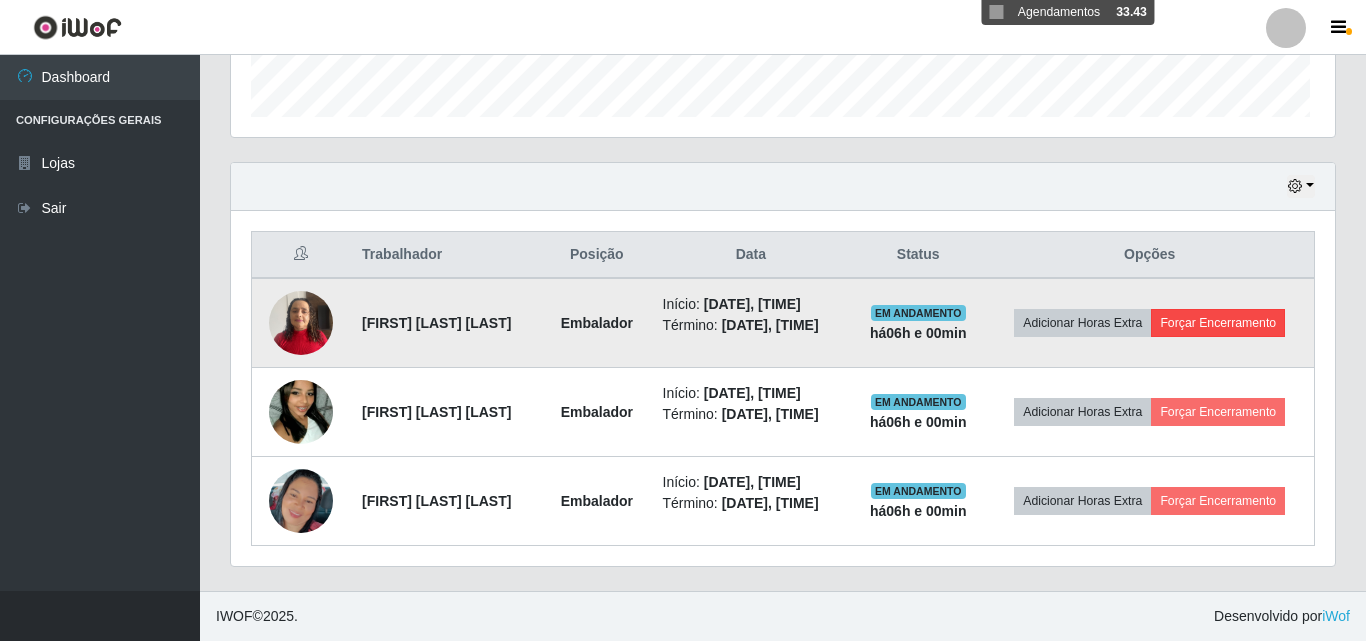 scroll, scrollTop: 999585, scrollLeft: 998911, axis: both 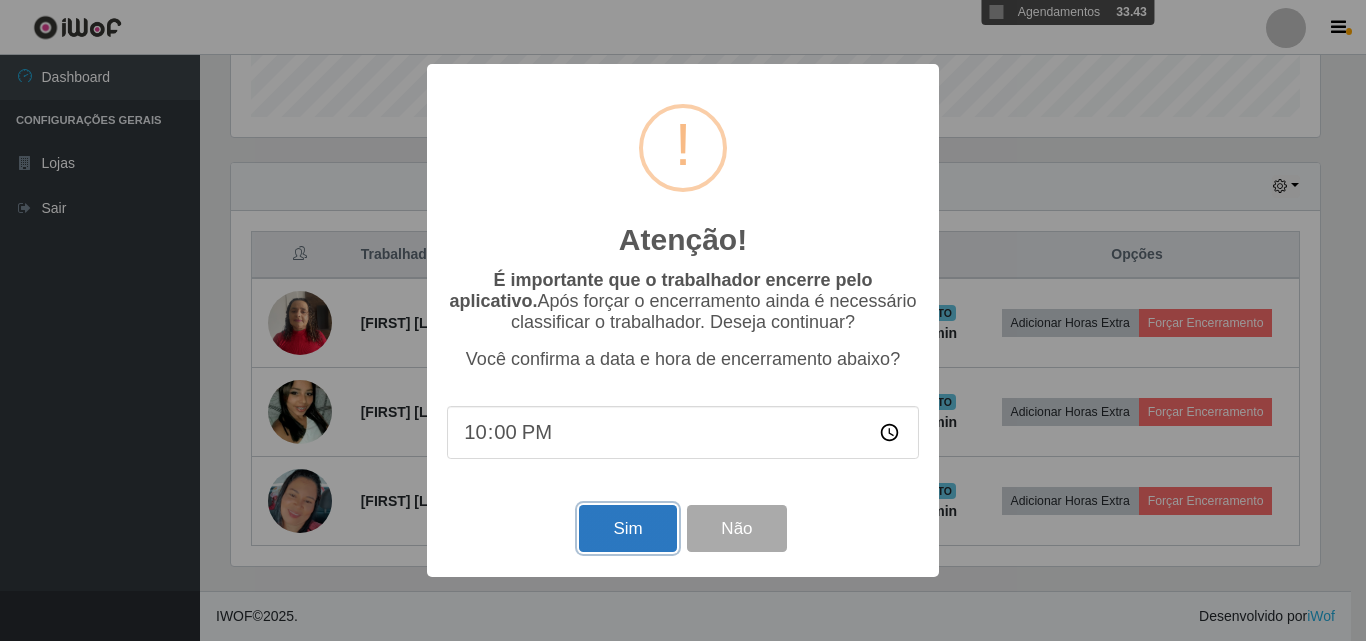 click on "Sim" at bounding box center [627, 528] 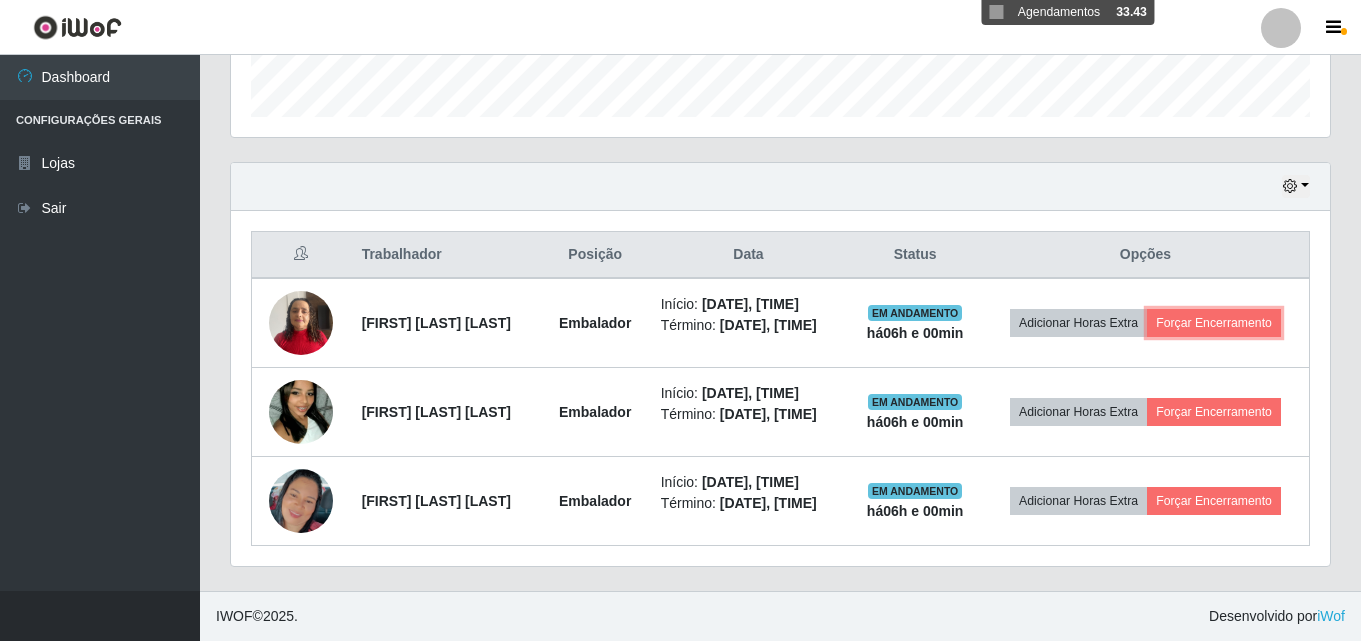 scroll, scrollTop: 999585, scrollLeft: 998901, axis: both 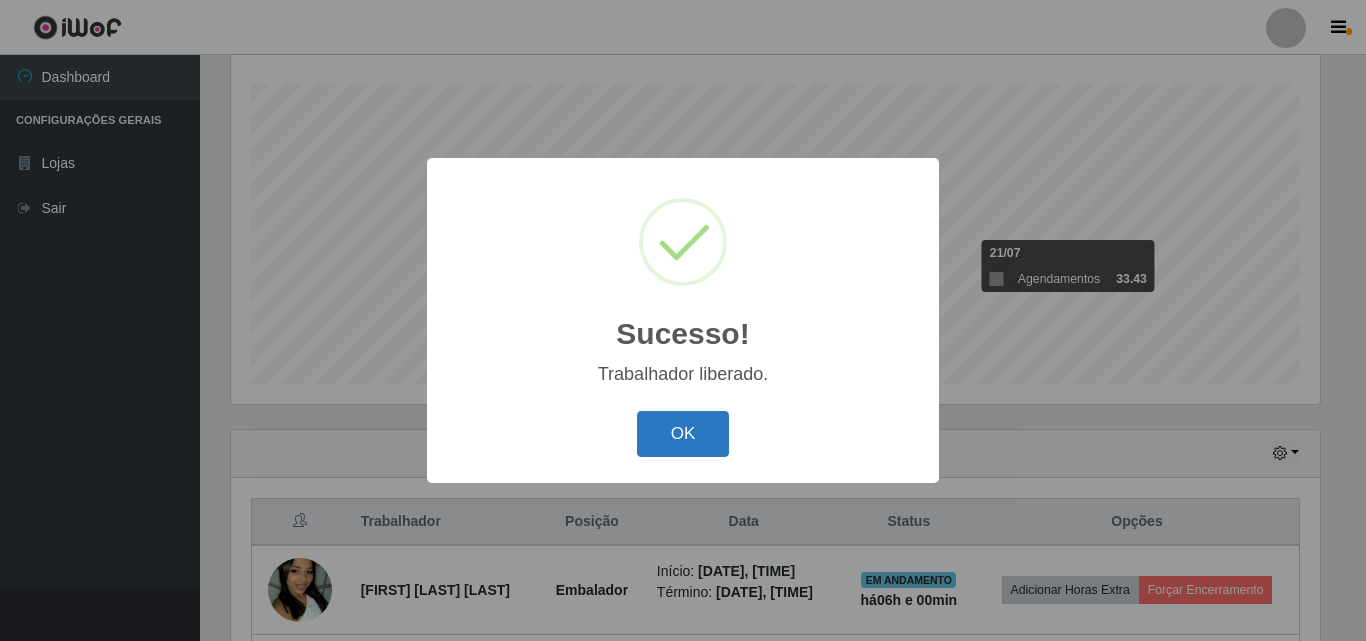 click on "OK" at bounding box center [683, 434] 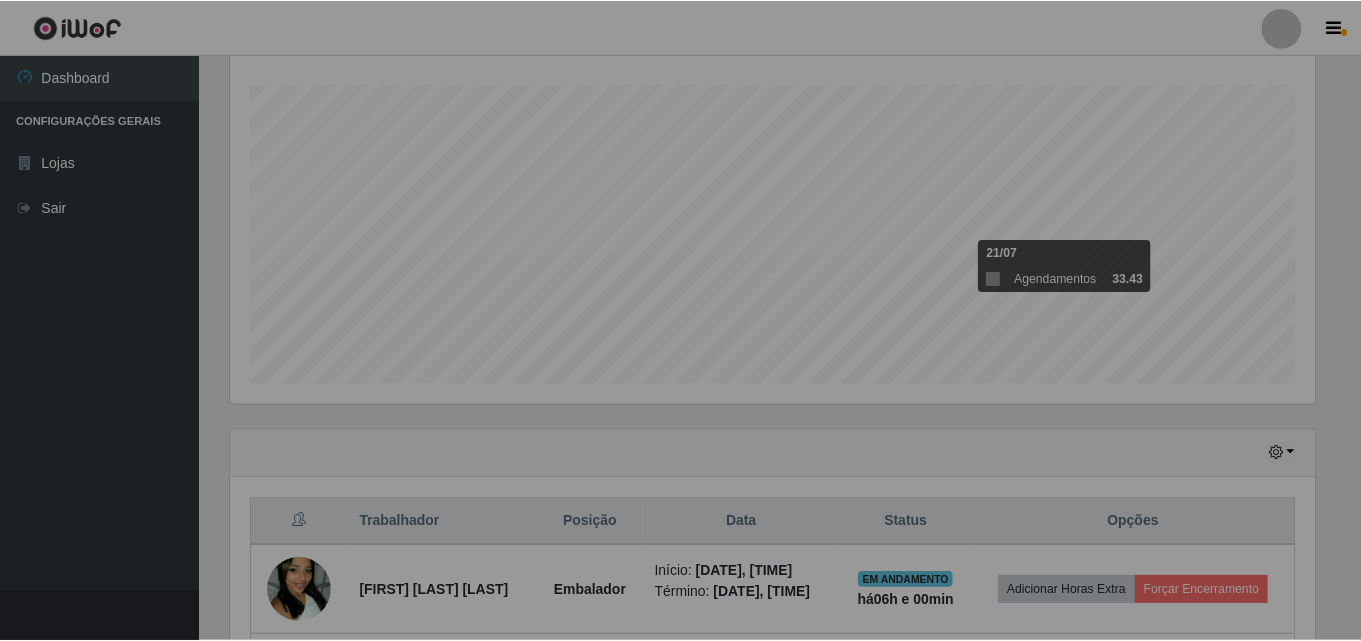 scroll, scrollTop: 999585, scrollLeft: 998901, axis: both 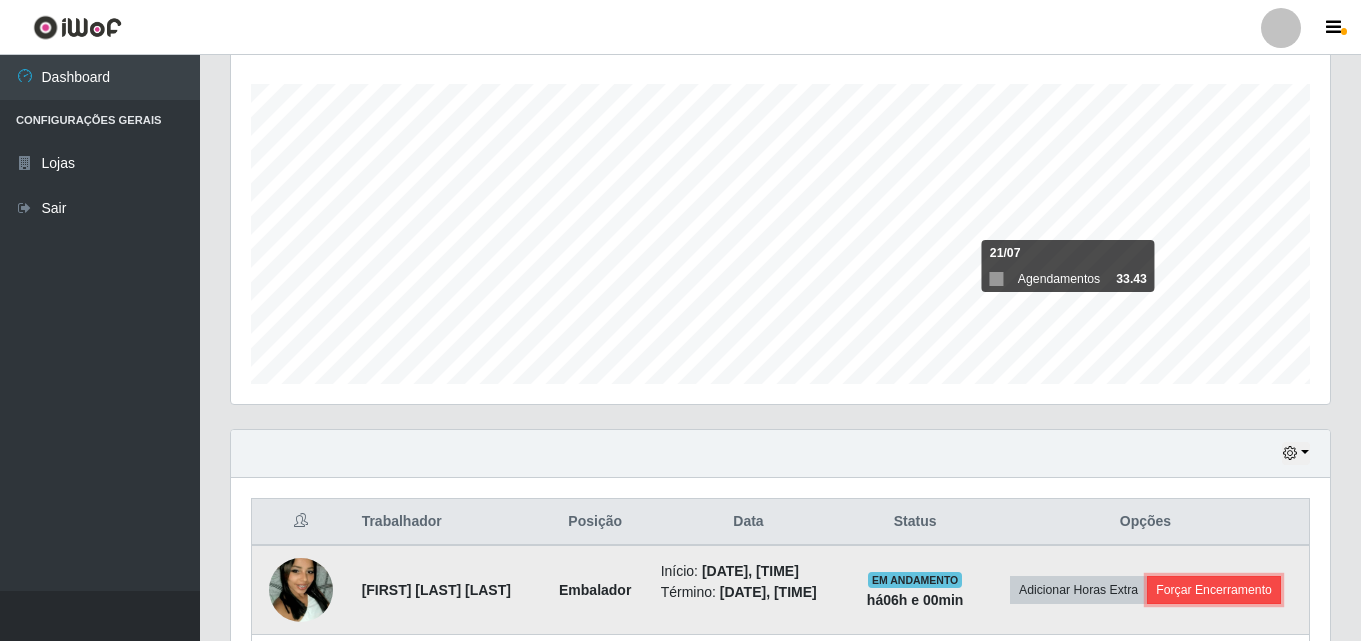 click on "Forçar Encerramento" at bounding box center [1214, 590] 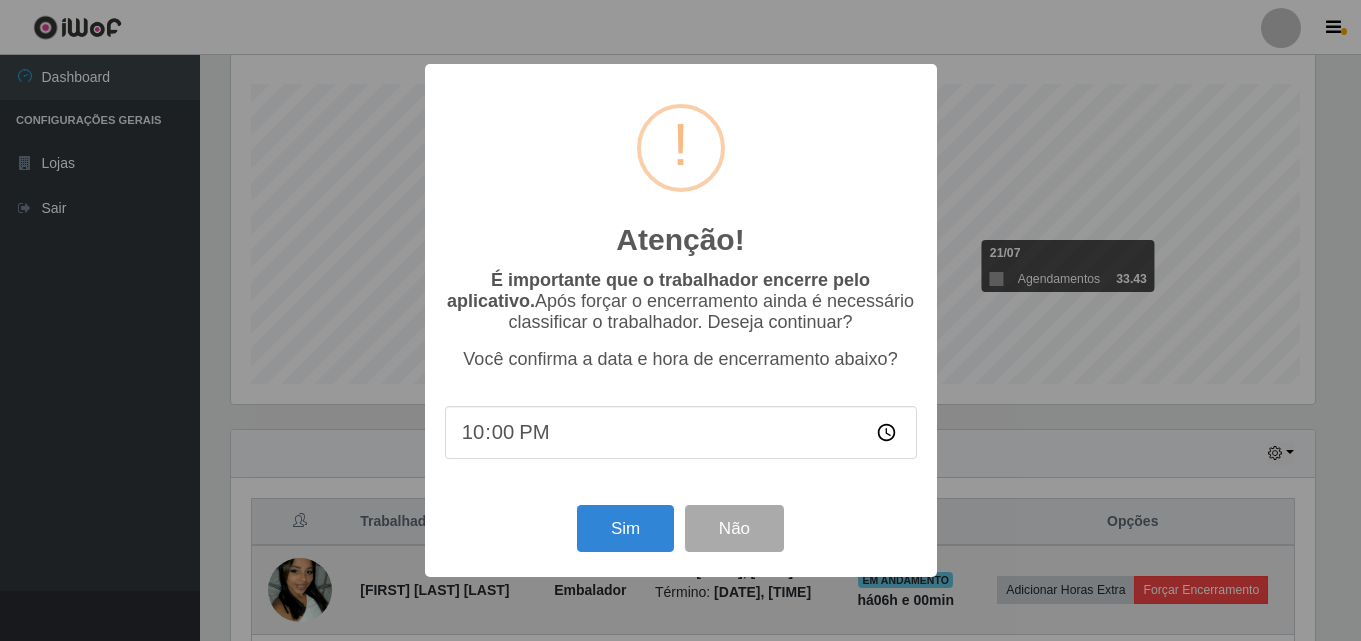 scroll, scrollTop: 999585, scrollLeft: 998911, axis: both 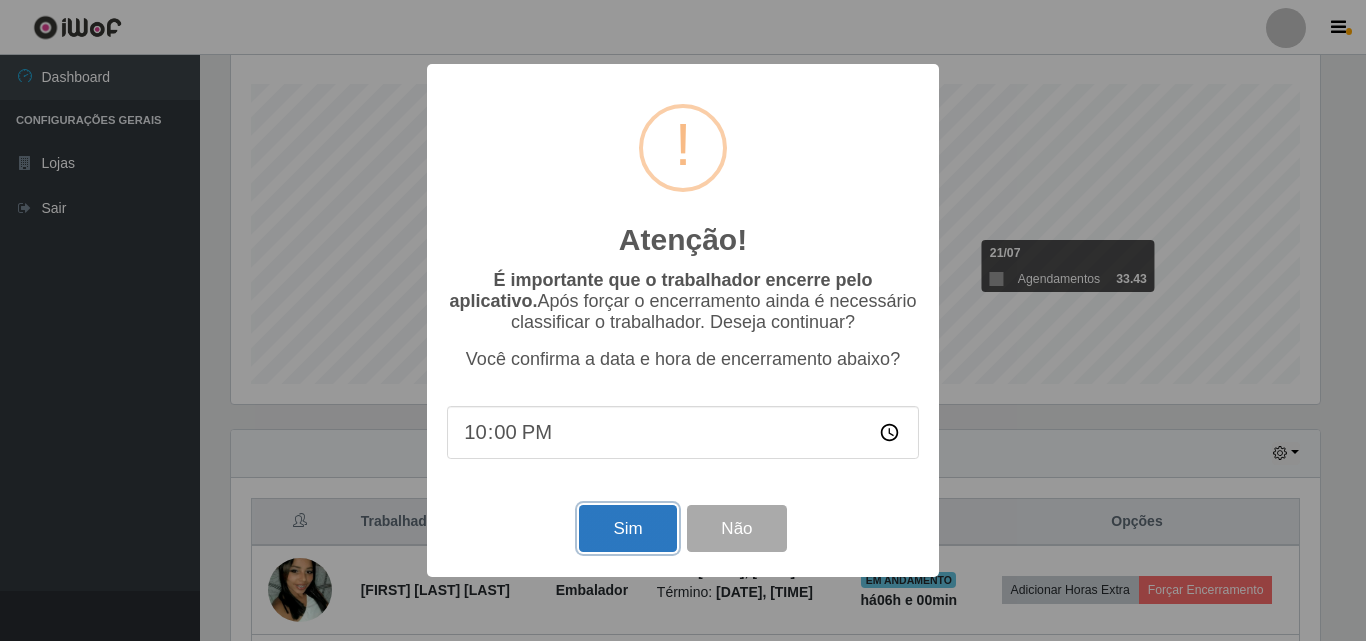 click on "Sim" at bounding box center [627, 528] 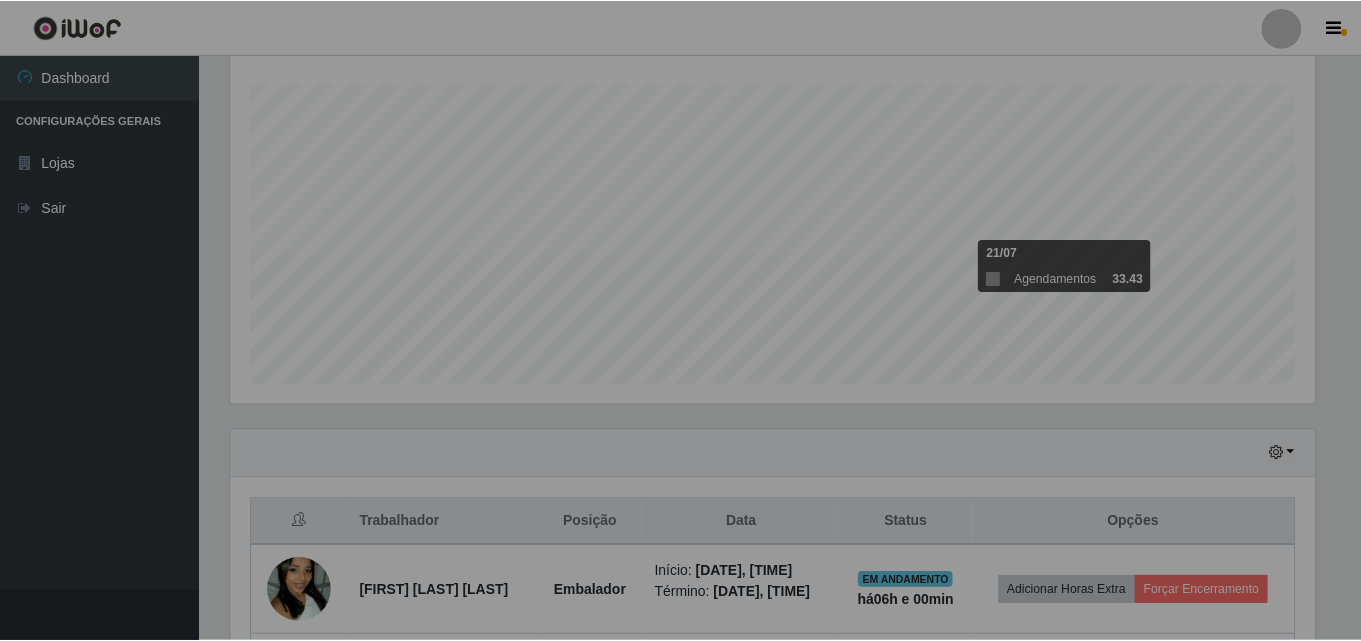 scroll, scrollTop: 999585, scrollLeft: 998901, axis: both 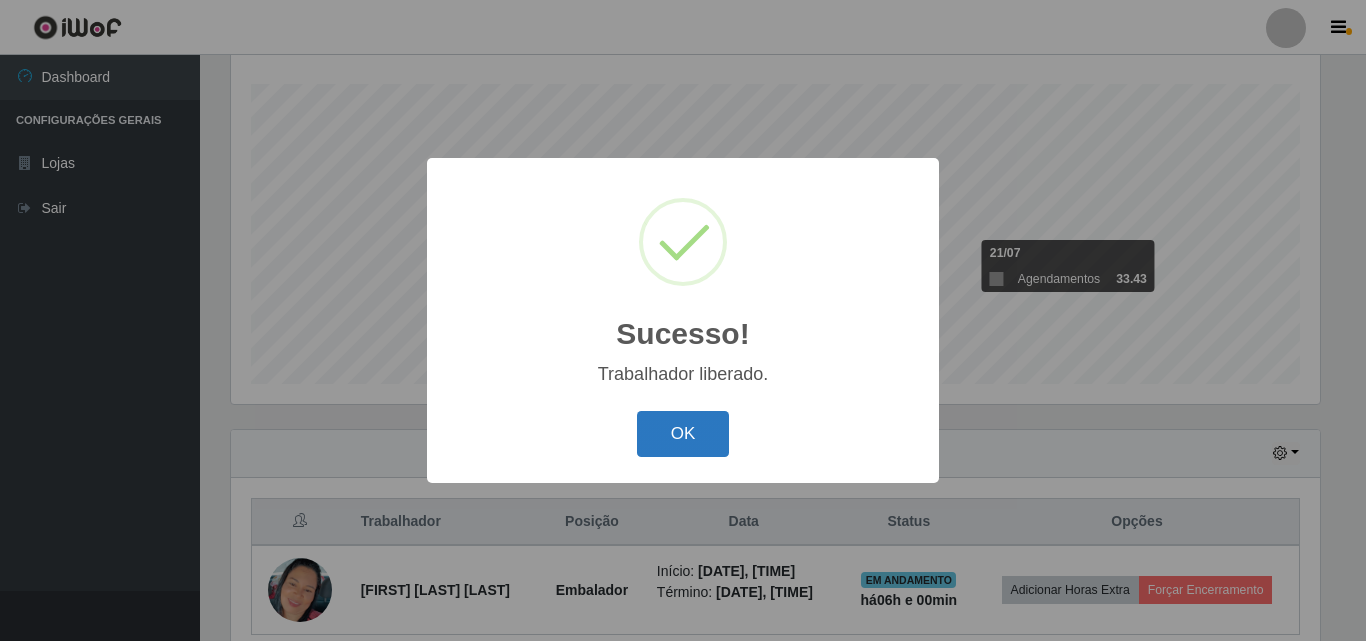 click on "OK" at bounding box center (683, 434) 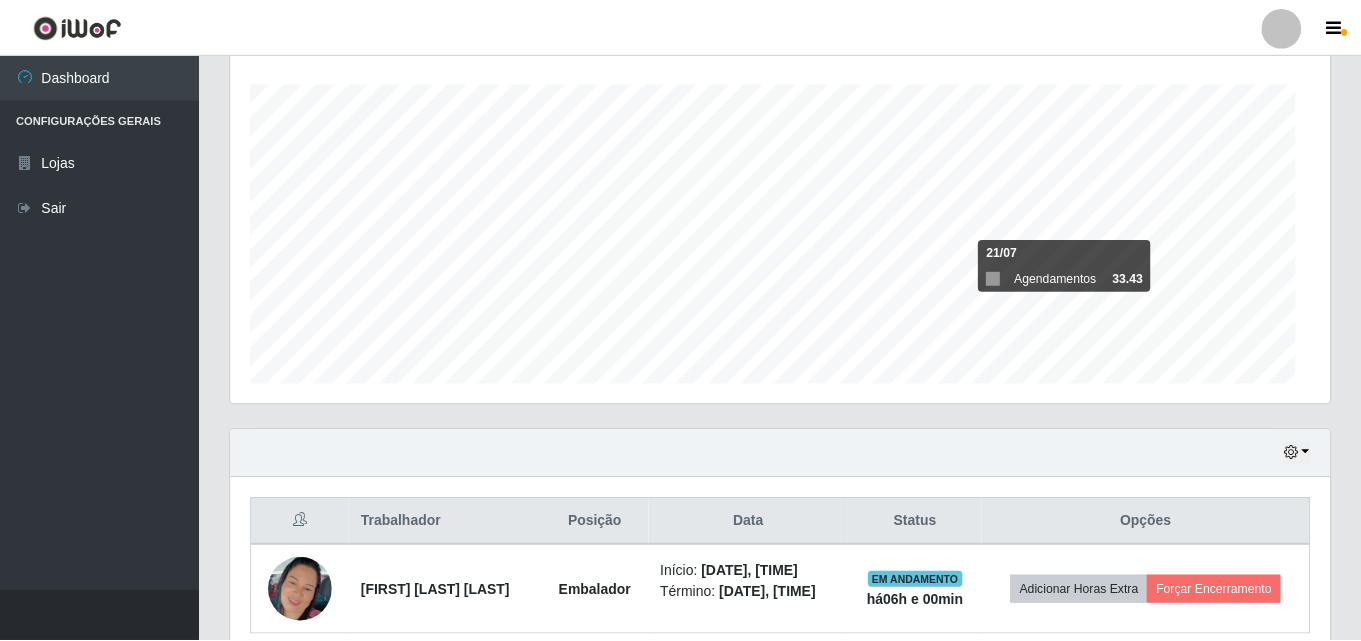 scroll, scrollTop: 999585, scrollLeft: 998901, axis: both 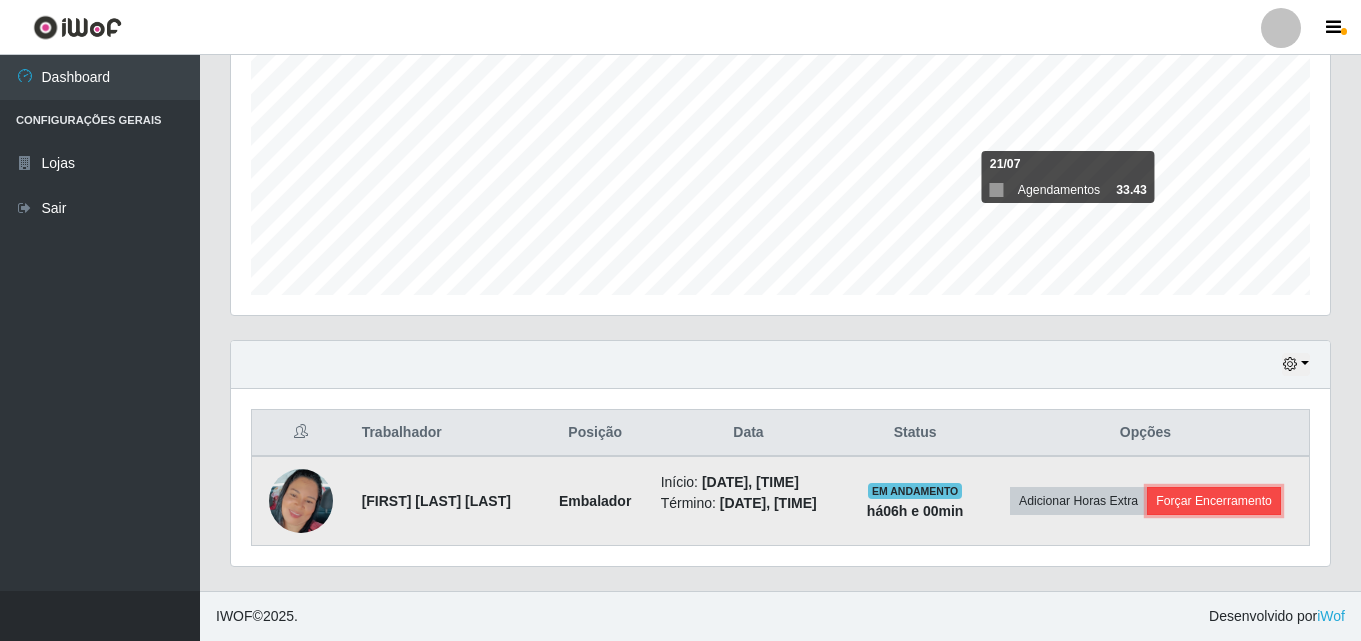 click on "Forçar Encerramento" at bounding box center (1214, 501) 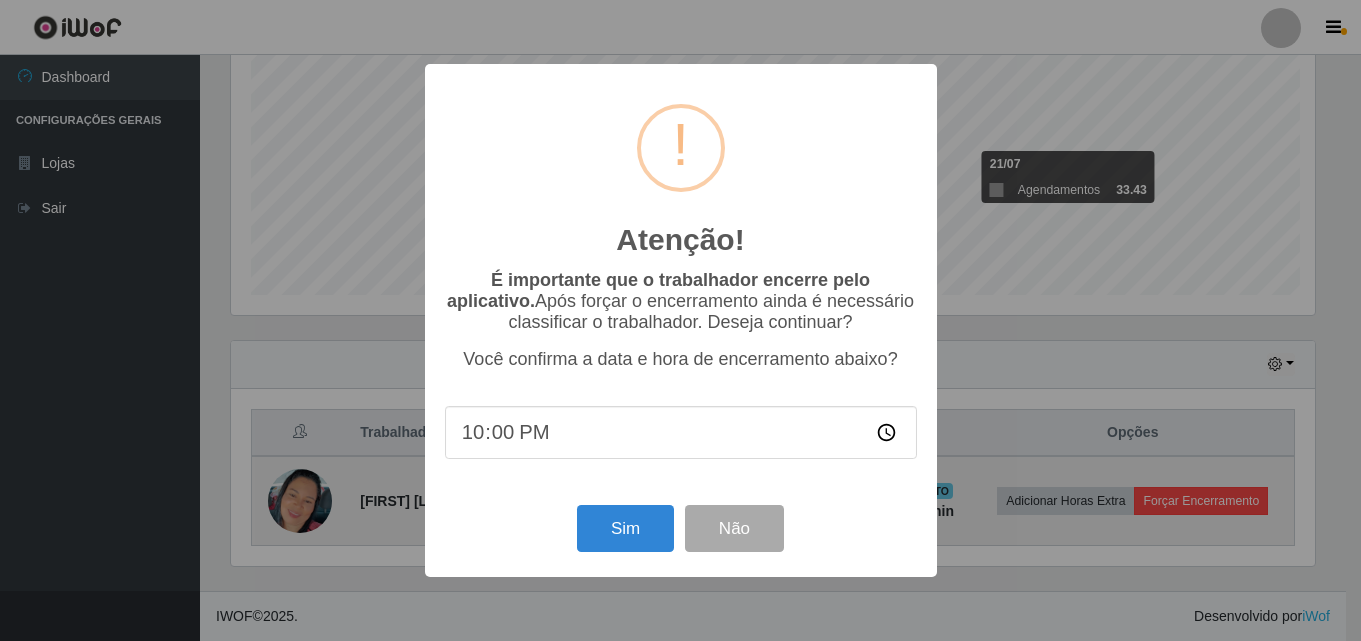 scroll, scrollTop: 999585, scrollLeft: 998911, axis: both 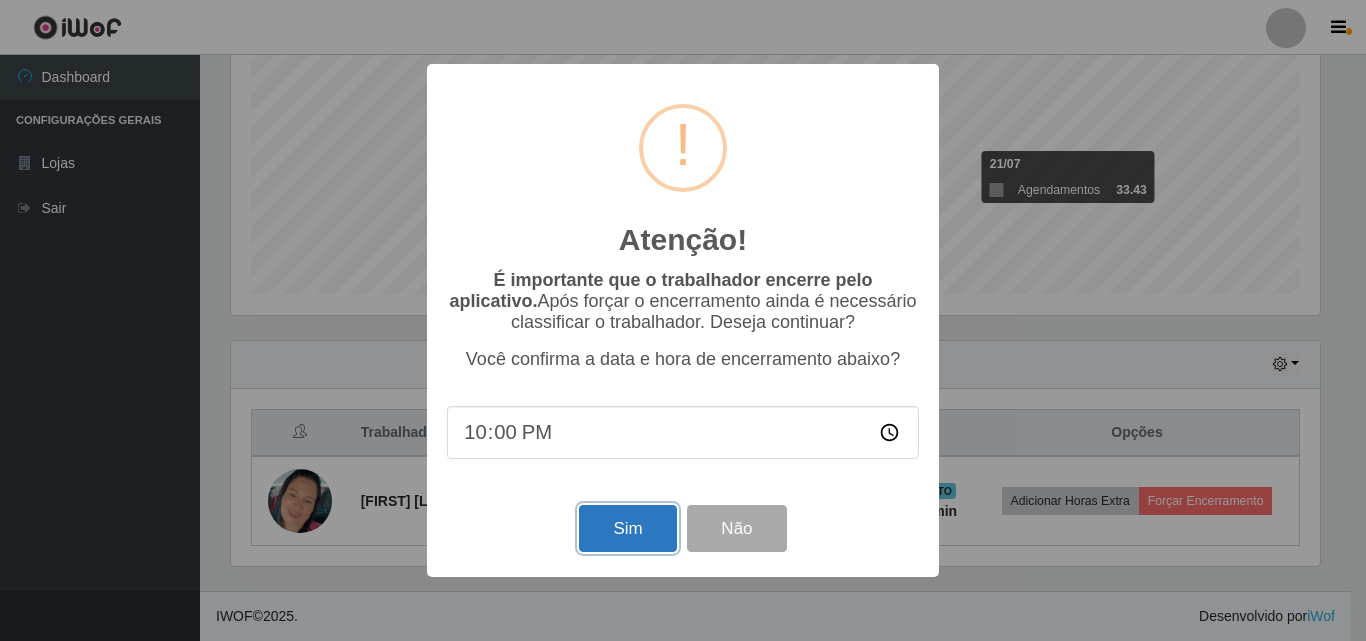 click on "Sim" at bounding box center (627, 528) 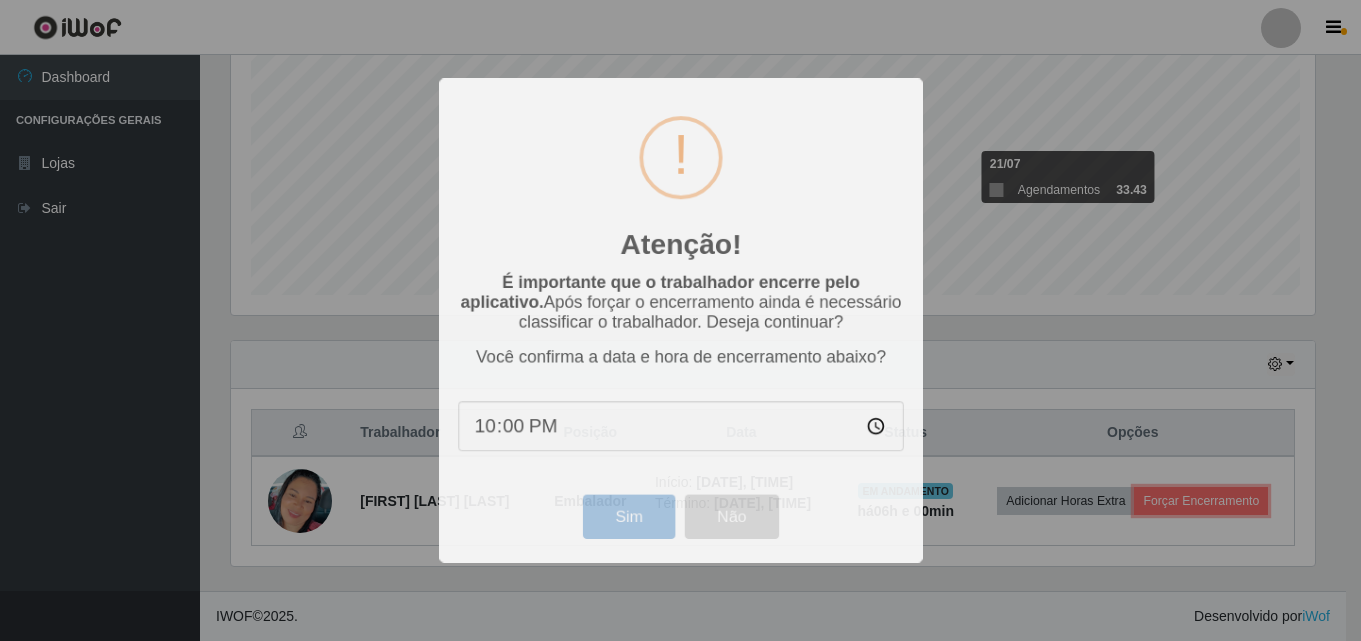 scroll, scrollTop: 999585, scrollLeft: 998901, axis: both 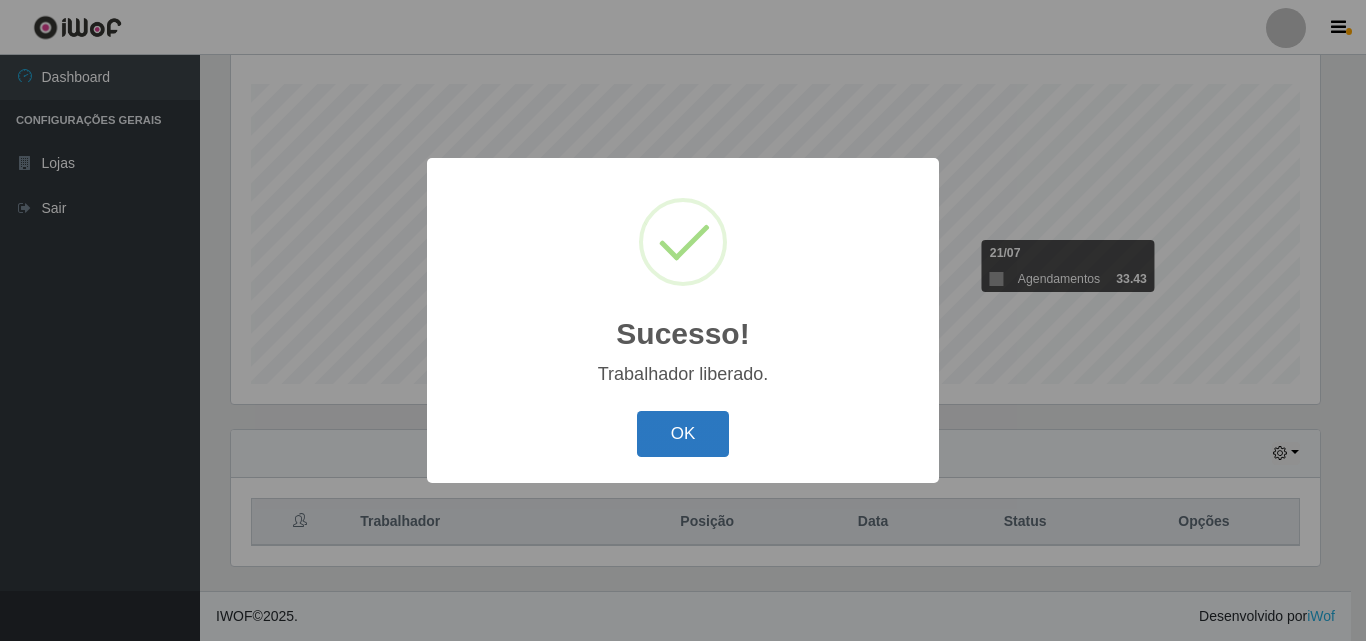 click on "OK" at bounding box center [683, 434] 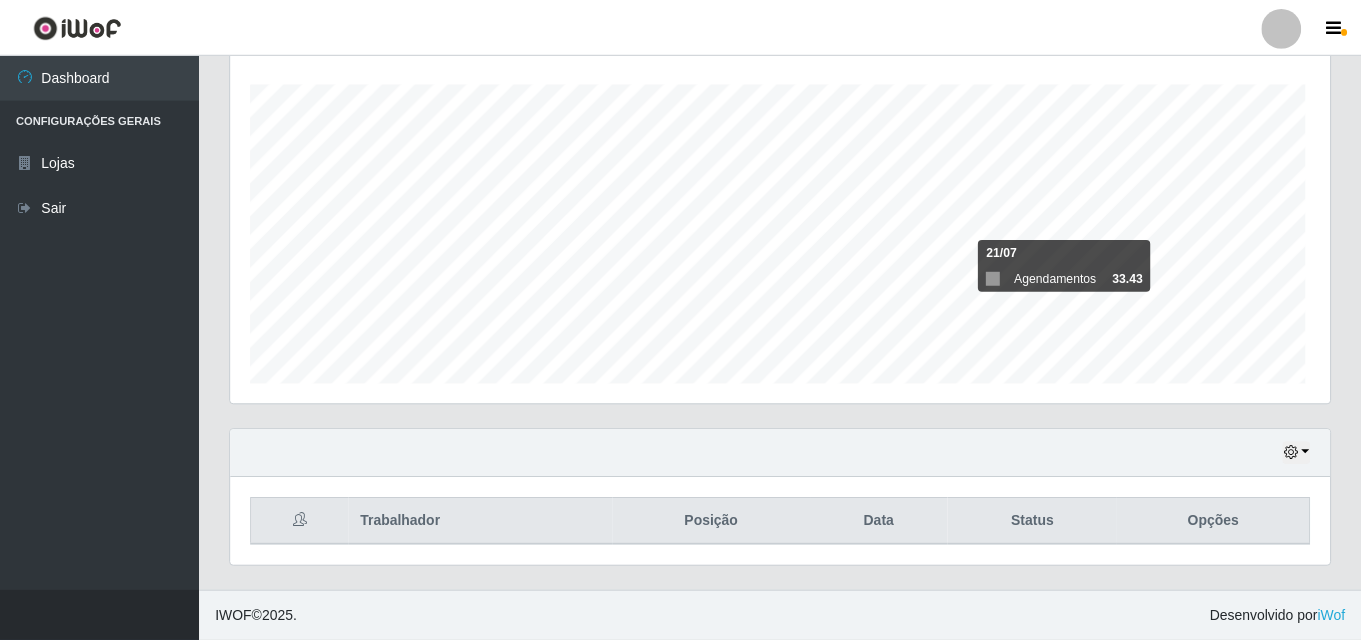 scroll, scrollTop: 999585, scrollLeft: 998901, axis: both 